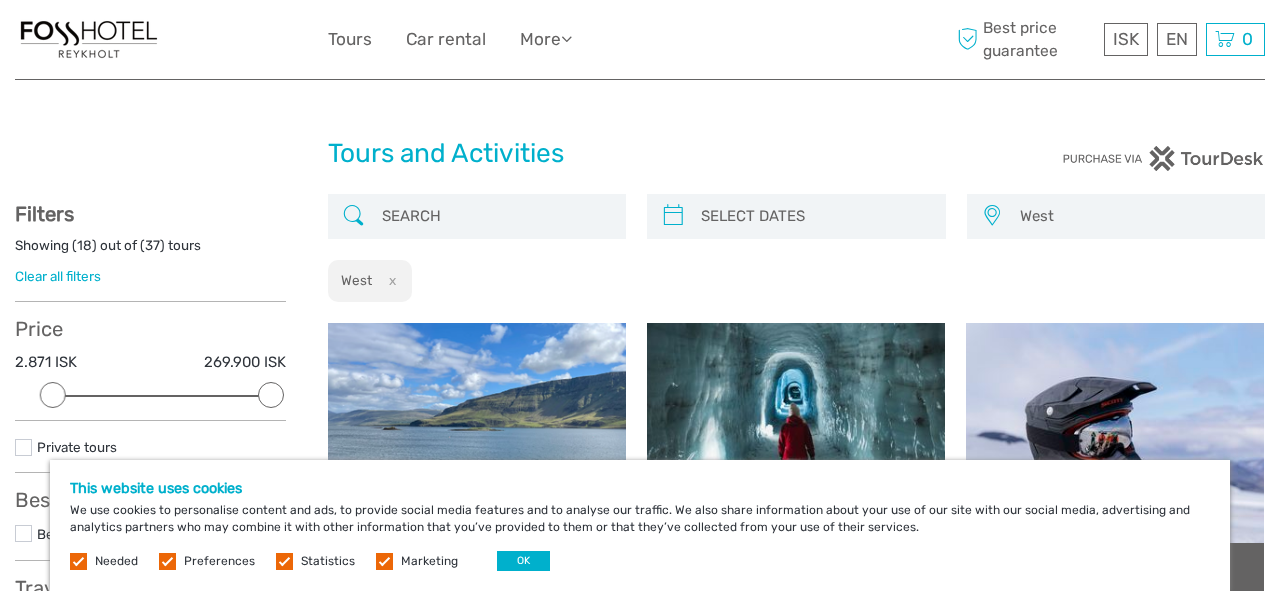 scroll, scrollTop: 0, scrollLeft: 0, axis: both 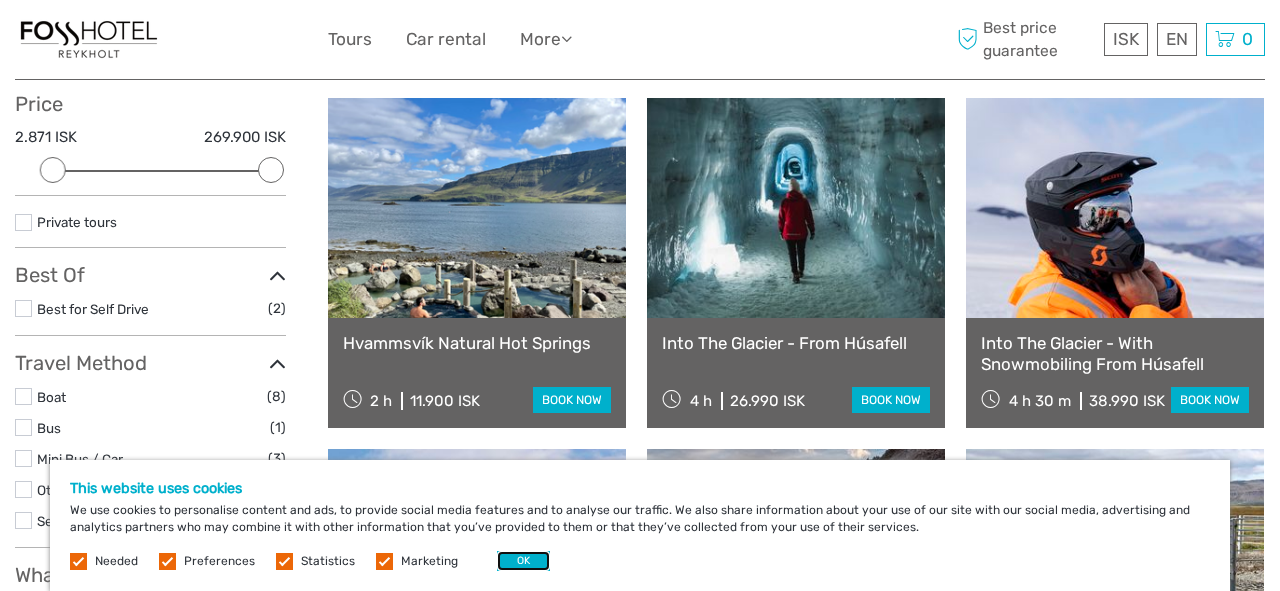 click on "OK" at bounding box center [523, 561] 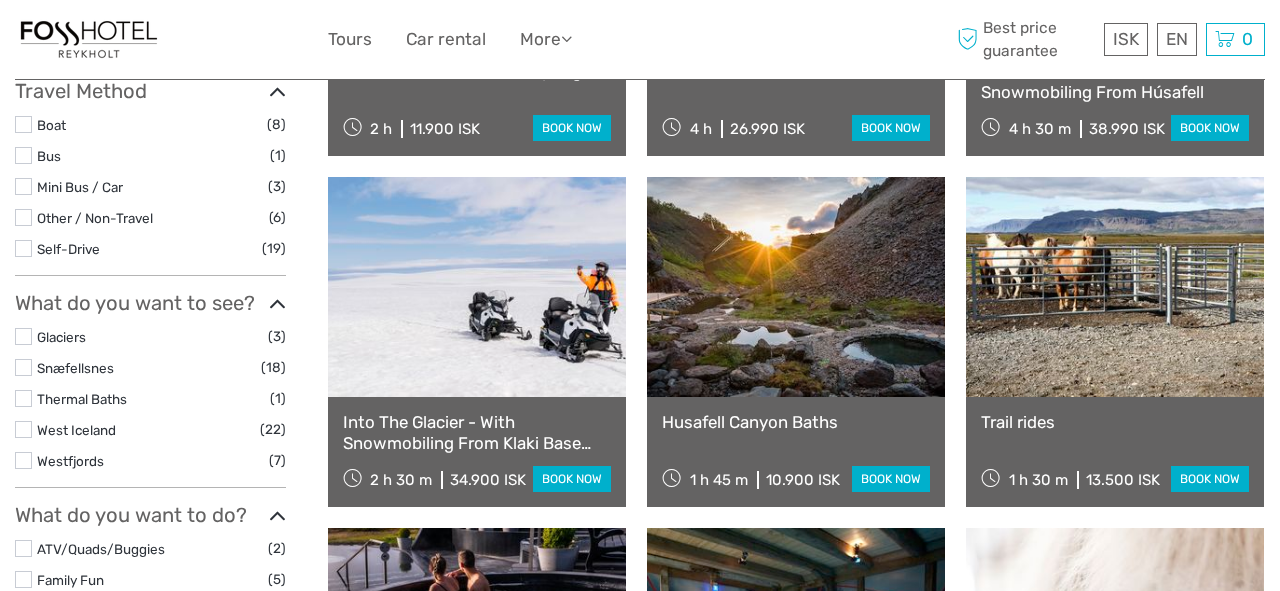 scroll, scrollTop: 501, scrollLeft: 0, axis: vertical 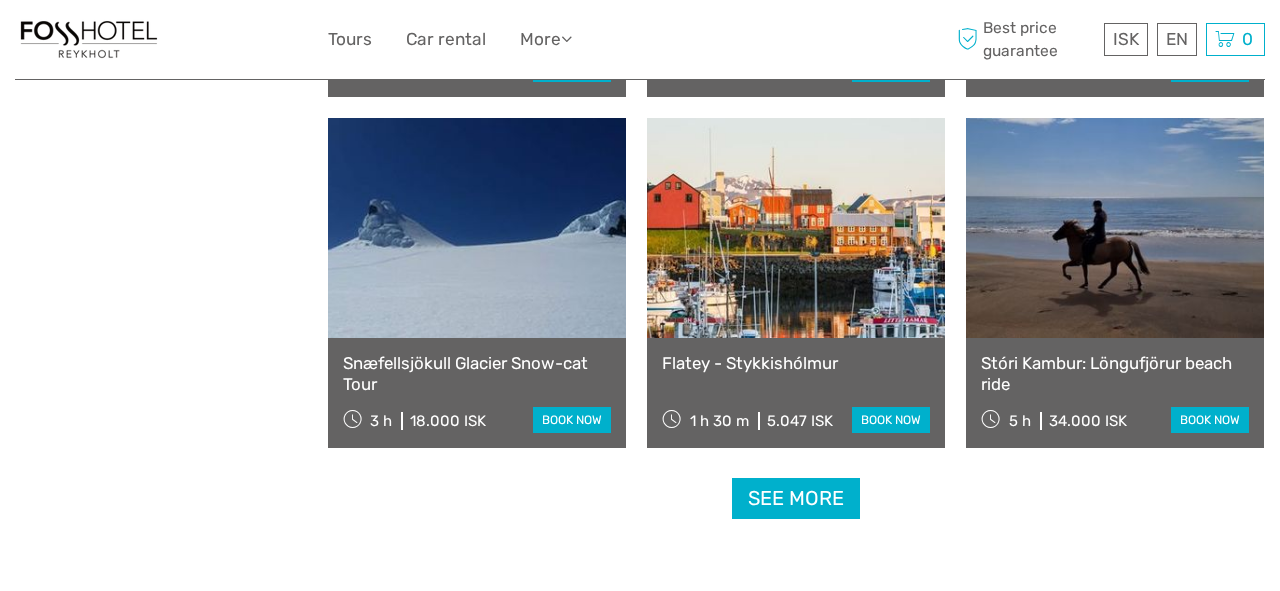 click on "See more" at bounding box center [796, 498] 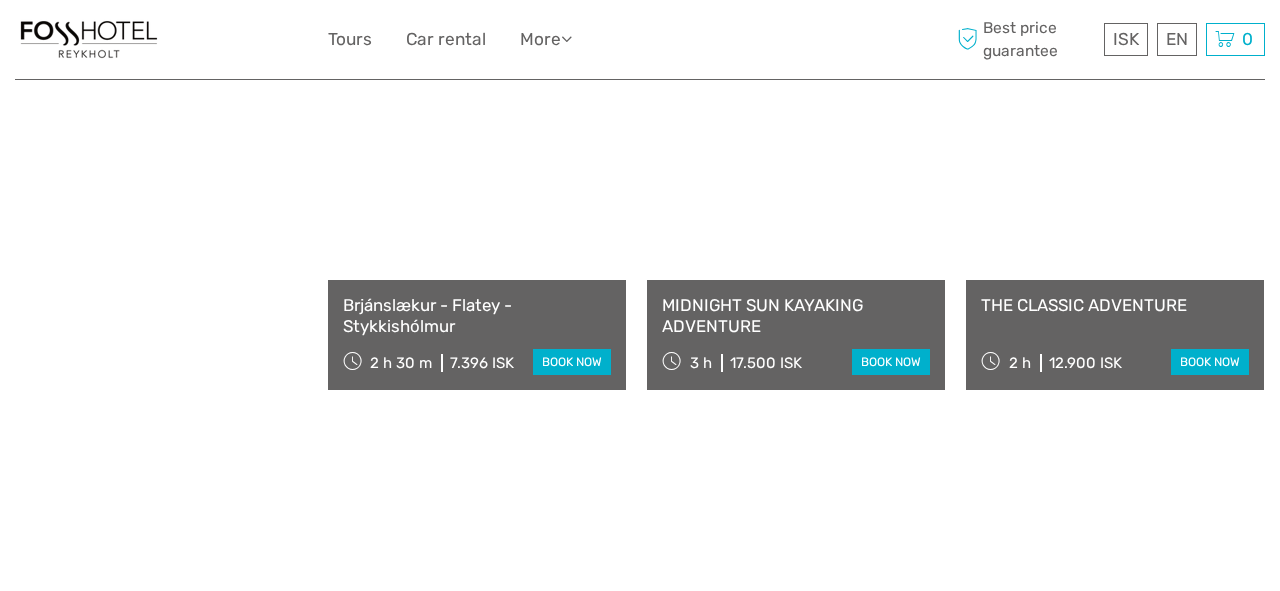 scroll, scrollTop: 2368, scrollLeft: 0, axis: vertical 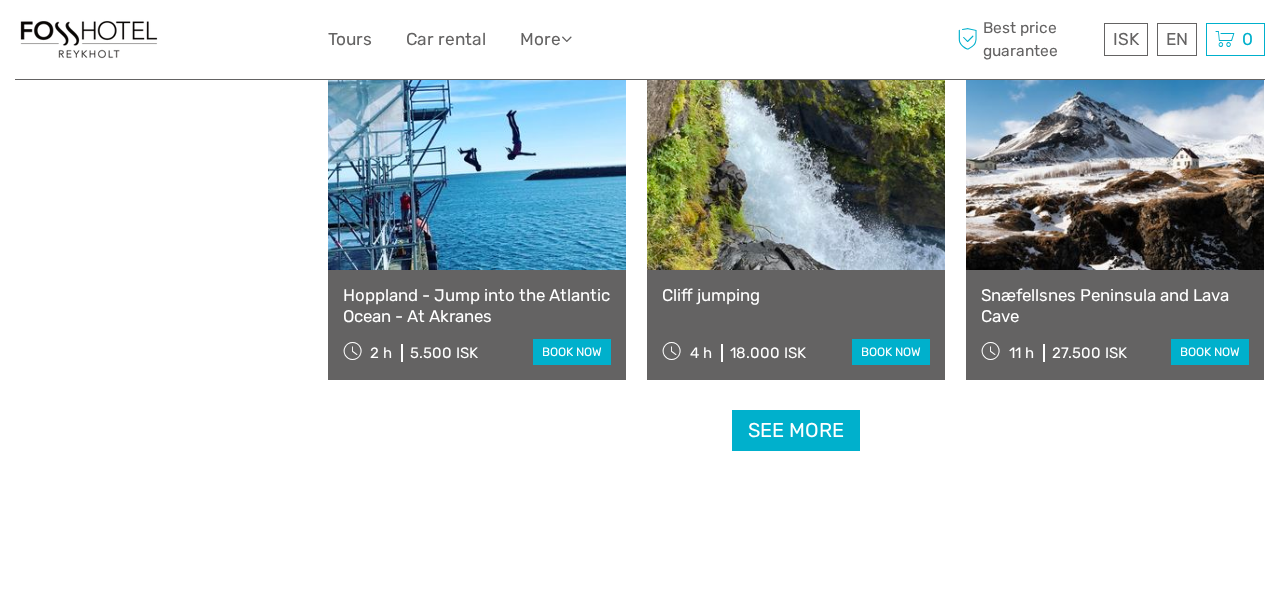 click on "See more" at bounding box center [796, 430] 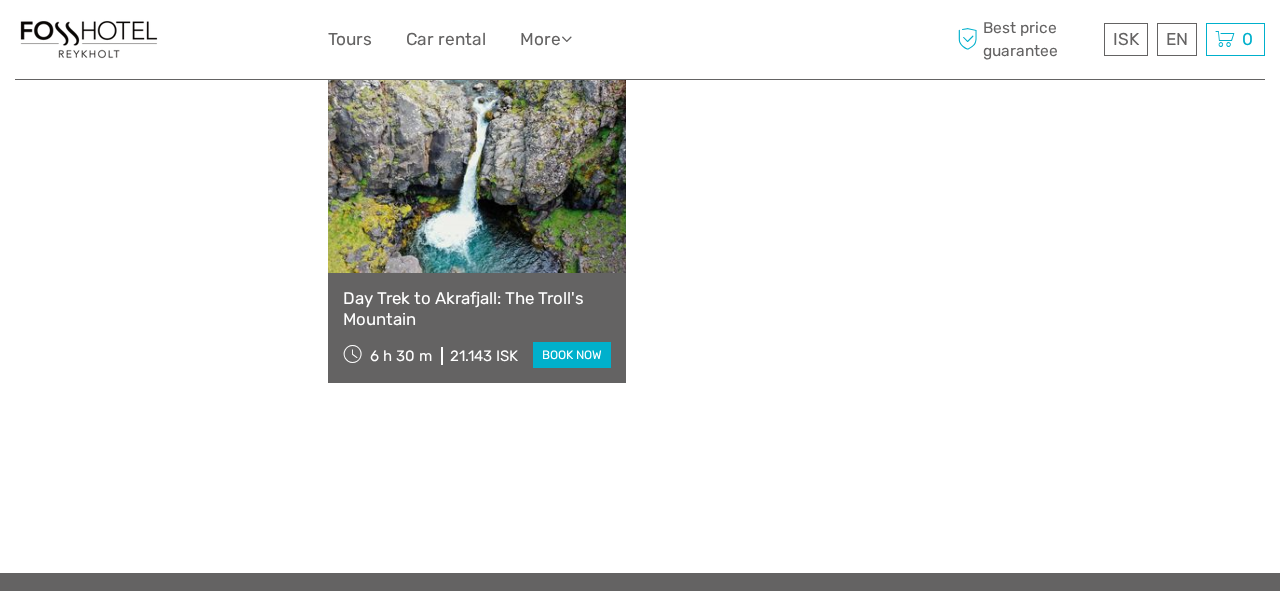 scroll, scrollTop: 4495, scrollLeft: 0, axis: vertical 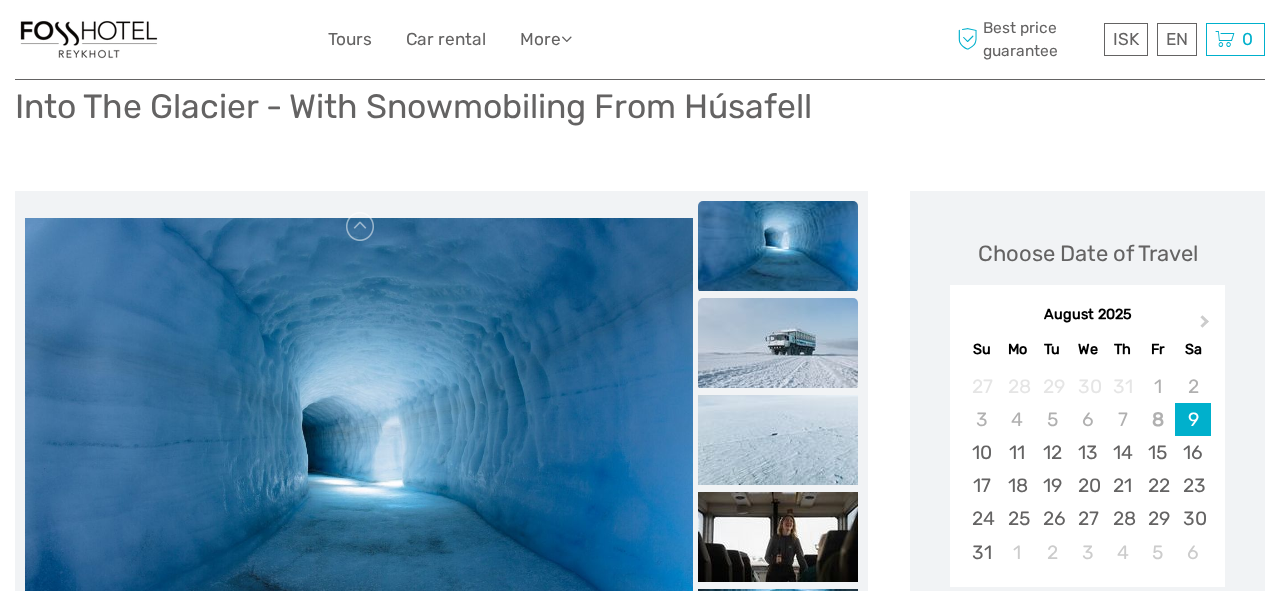 click at bounding box center [778, 343] 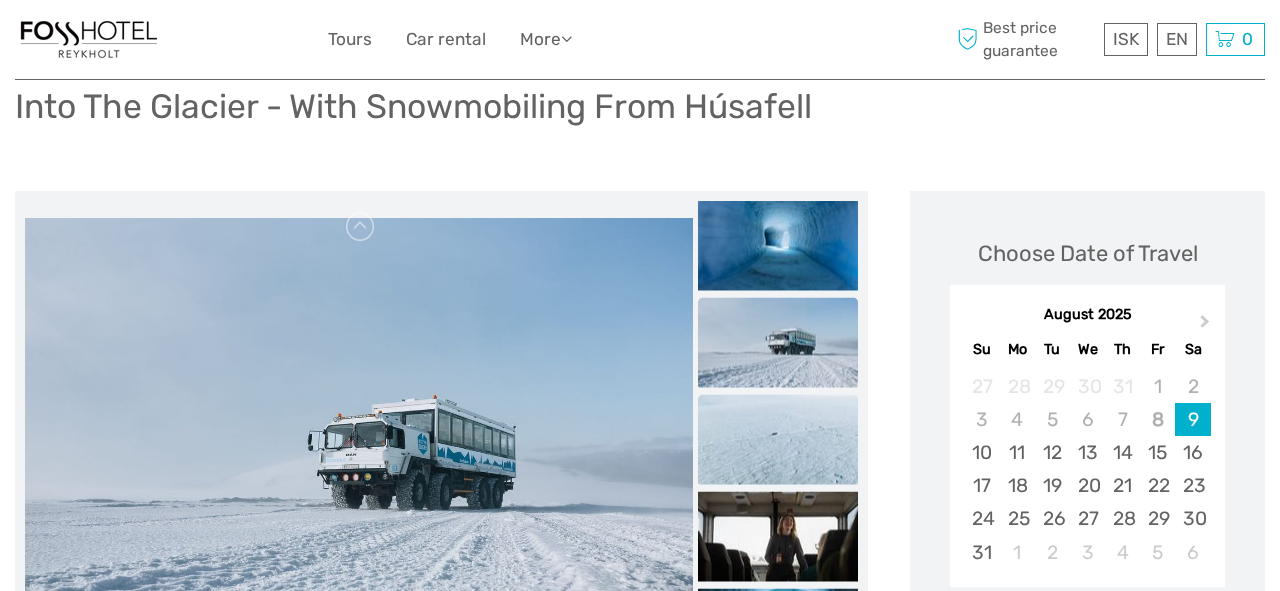 click at bounding box center [778, 439] 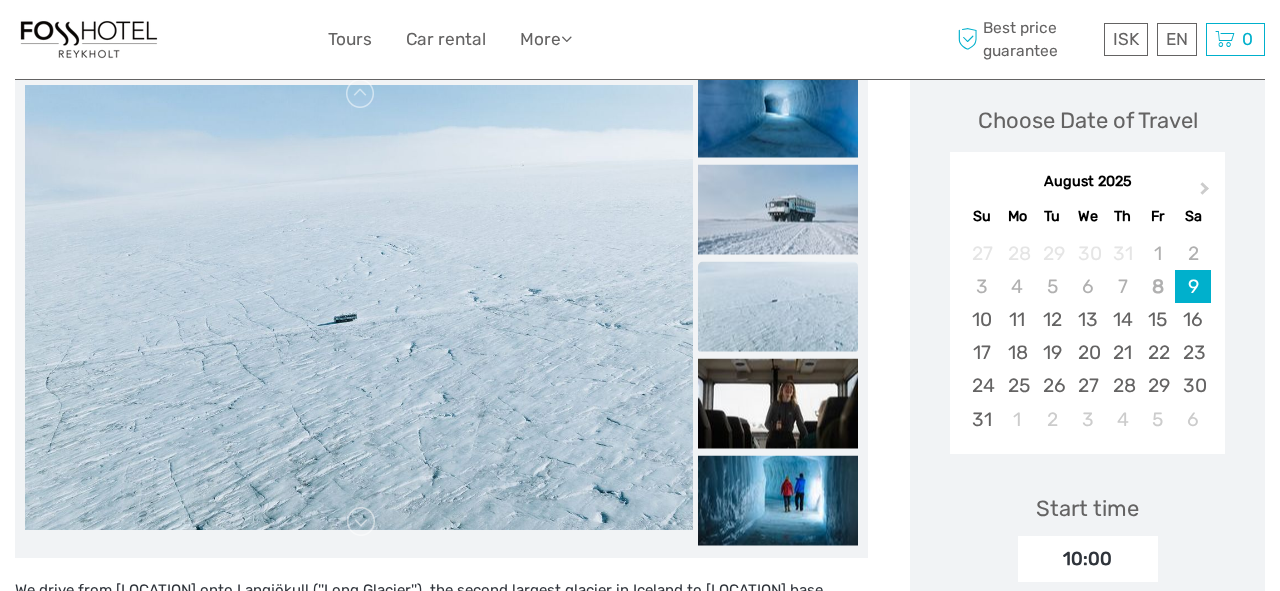 scroll, scrollTop: 288, scrollLeft: 0, axis: vertical 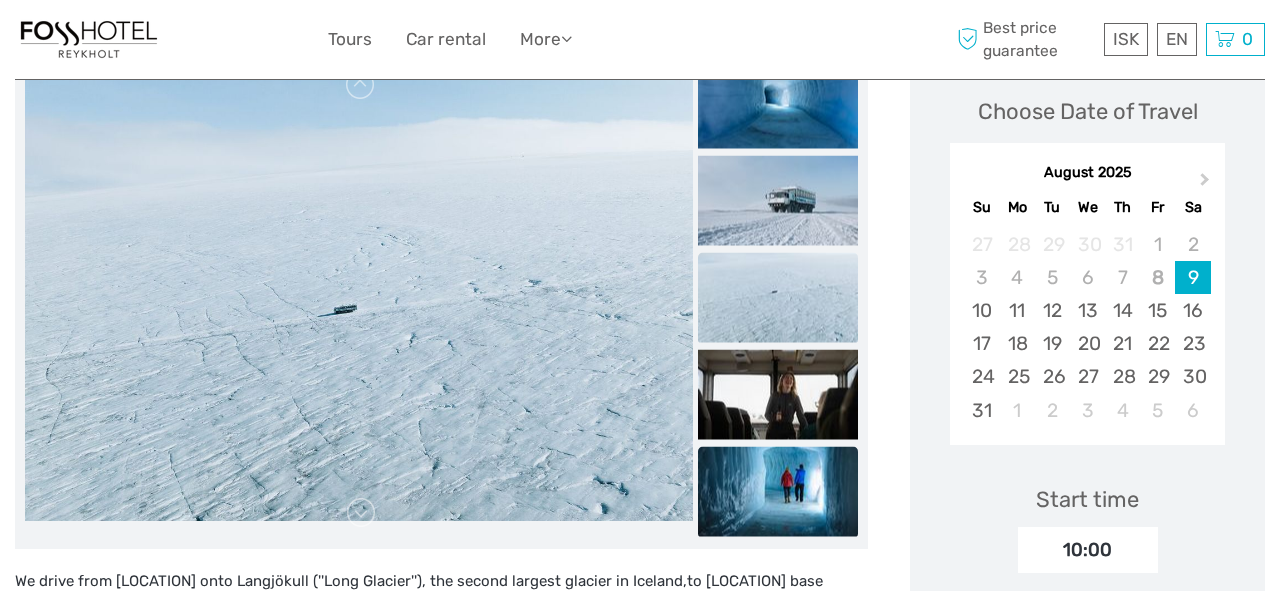 click at bounding box center [778, 491] 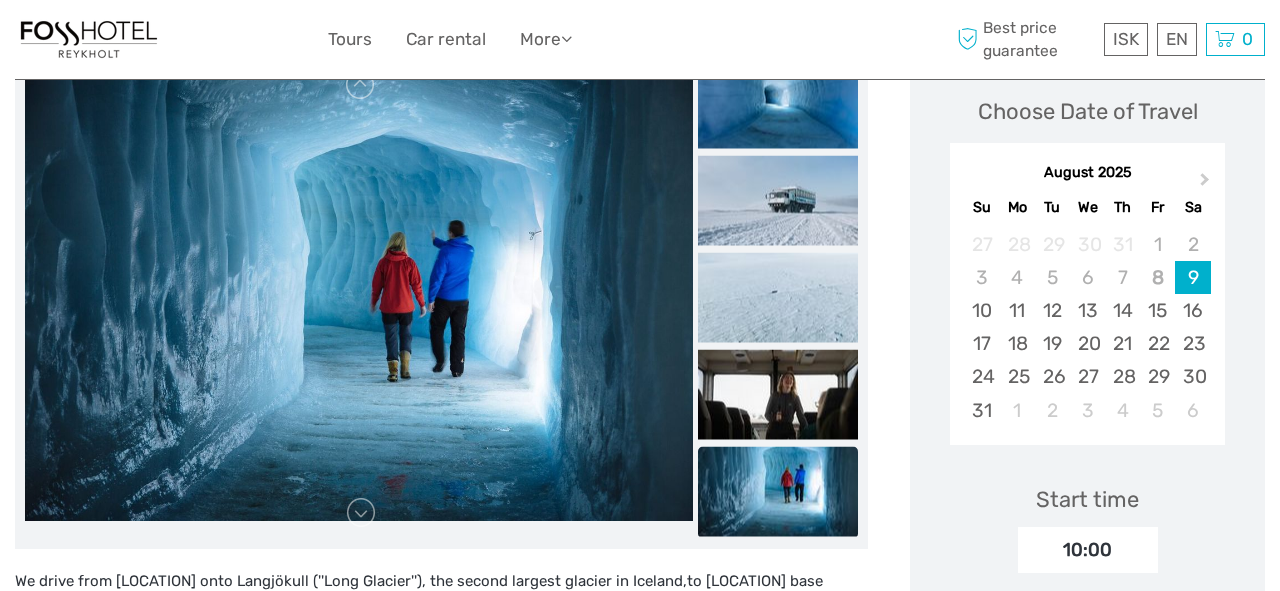 click at bounding box center (778, 491) 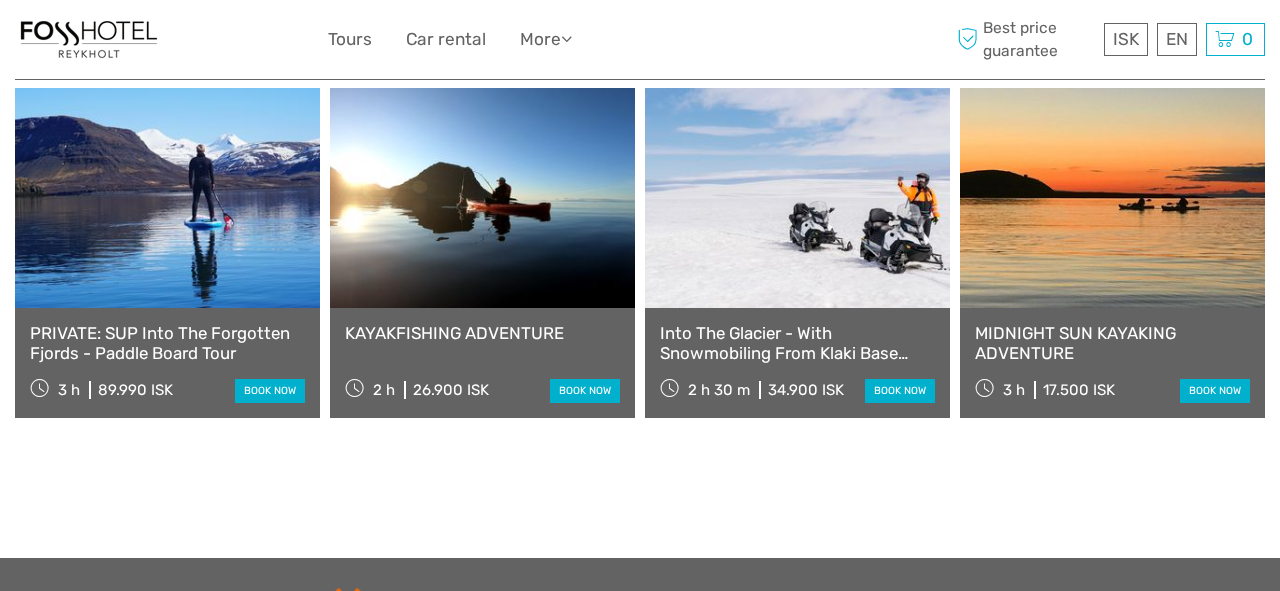scroll, scrollTop: 2190, scrollLeft: 0, axis: vertical 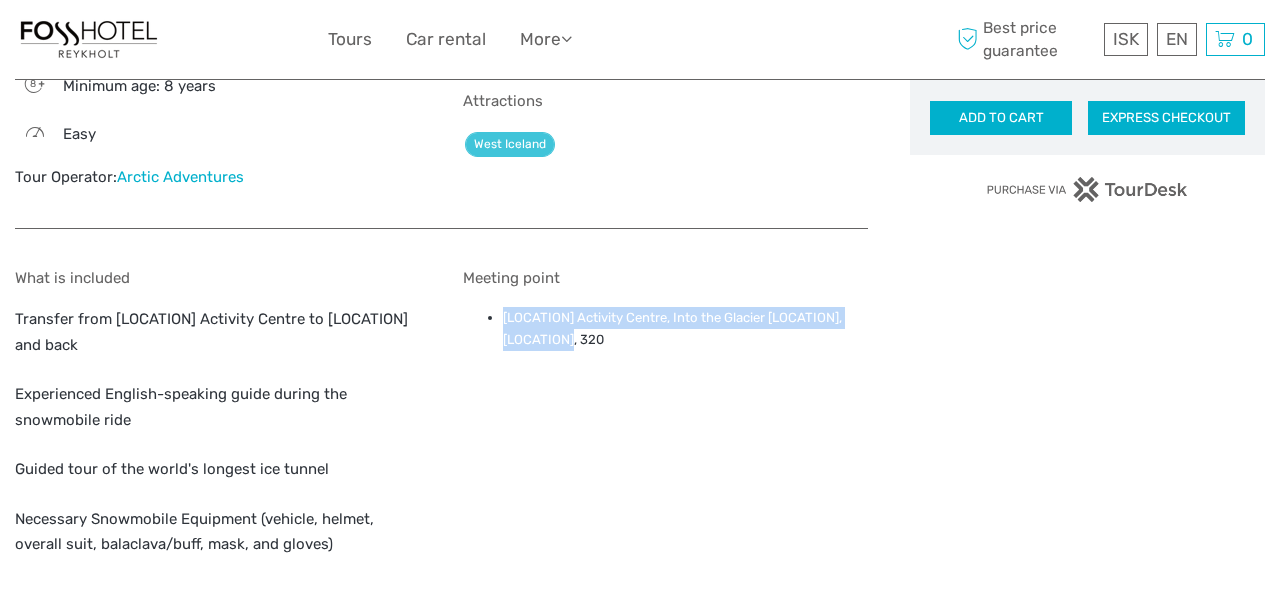 drag, startPoint x: 536, startPoint y: 341, endPoint x: 507, endPoint y: 319, distance: 36.40055 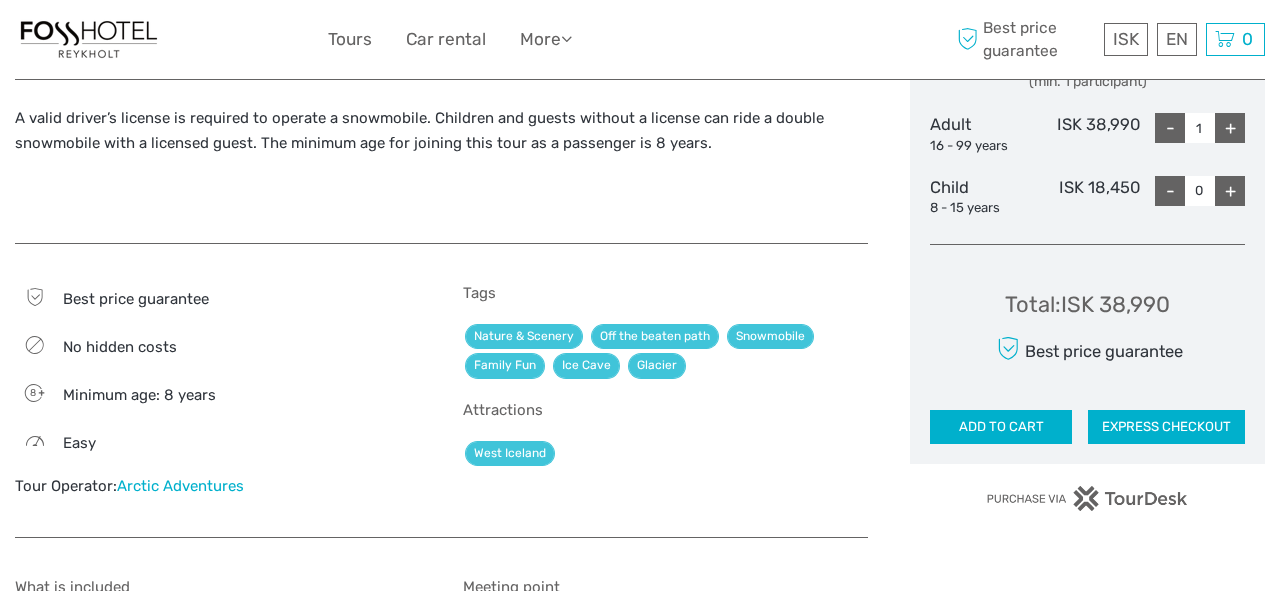 scroll, scrollTop: 1007, scrollLeft: 0, axis: vertical 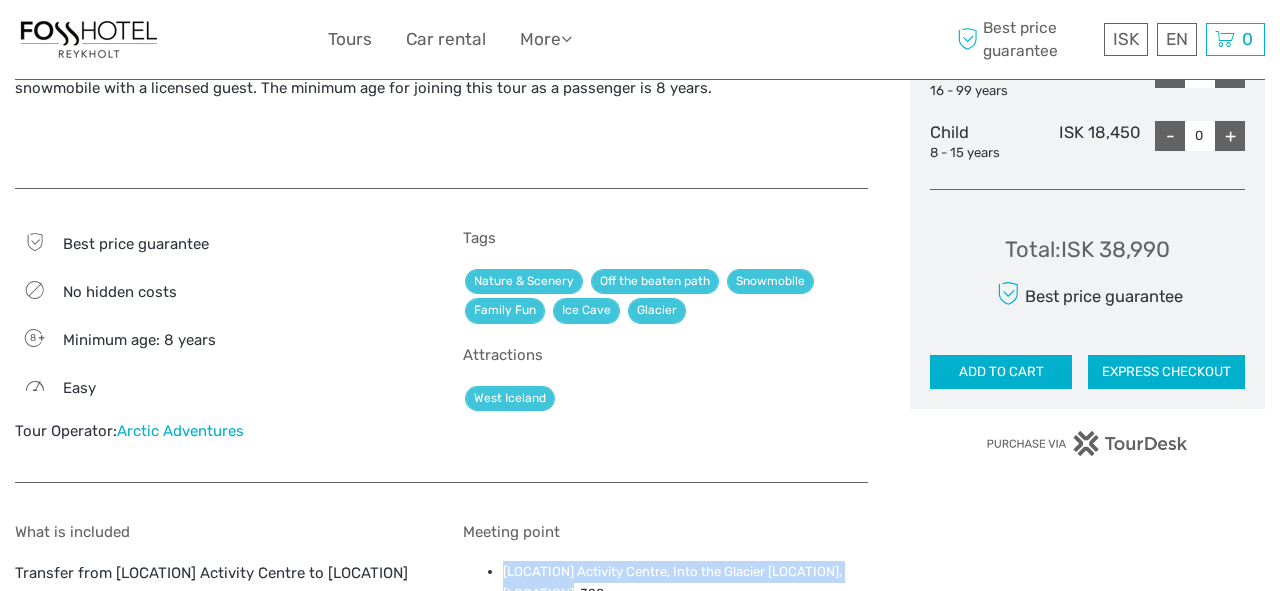 click on "Arctic Adventures" at bounding box center (180, 431) 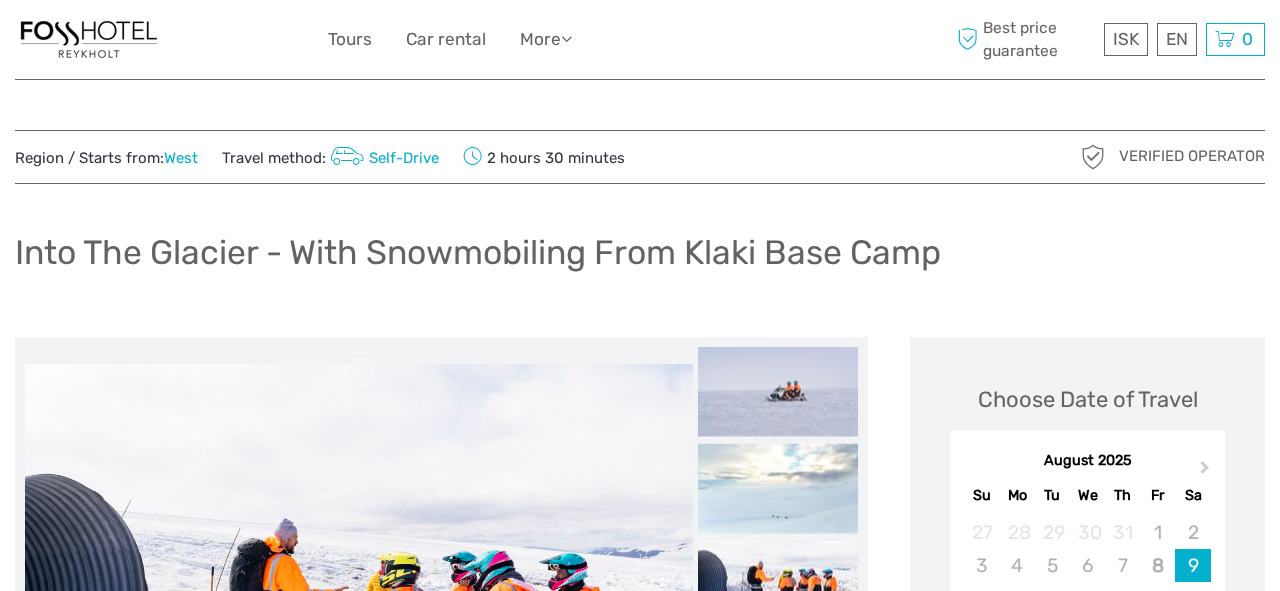 scroll, scrollTop: 0, scrollLeft: 0, axis: both 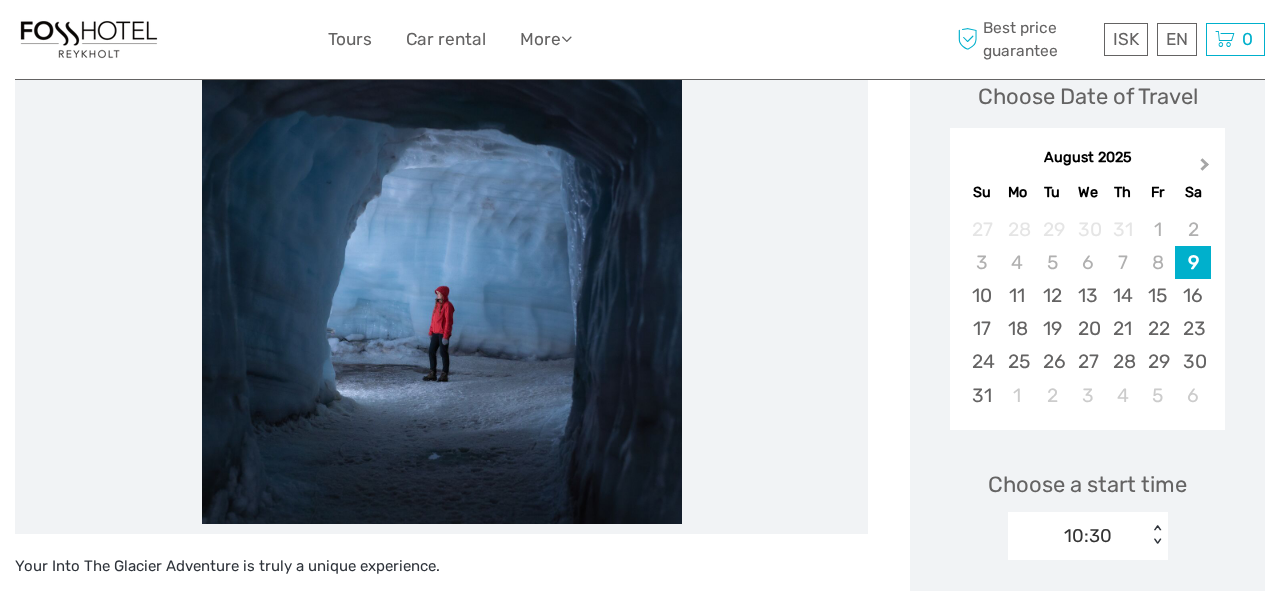 click on "Next Month" at bounding box center (1205, 168) 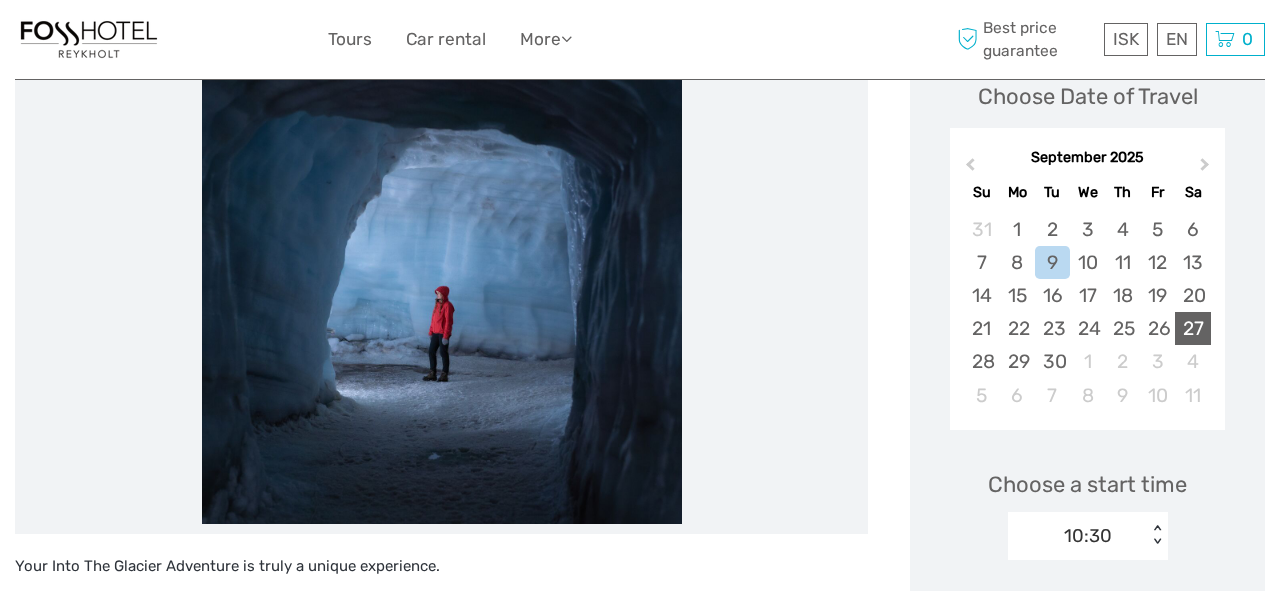 click on "27" at bounding box center [1192, 328] 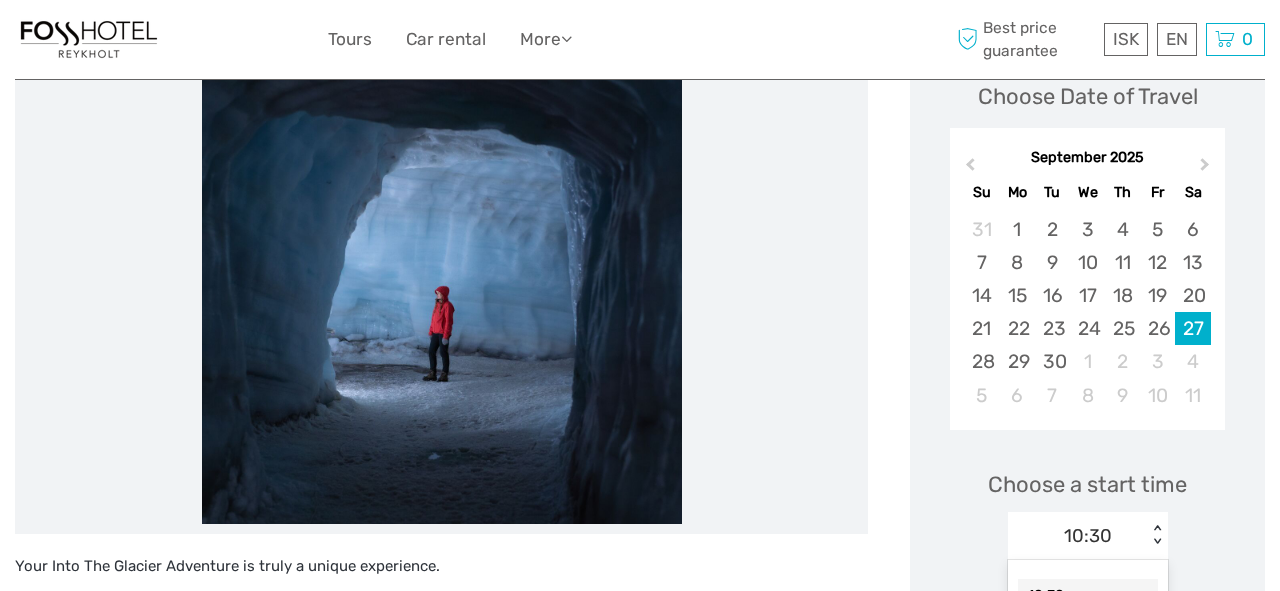 scroll, scrollTop: 419, scrollLeft: 0, axis: vertical 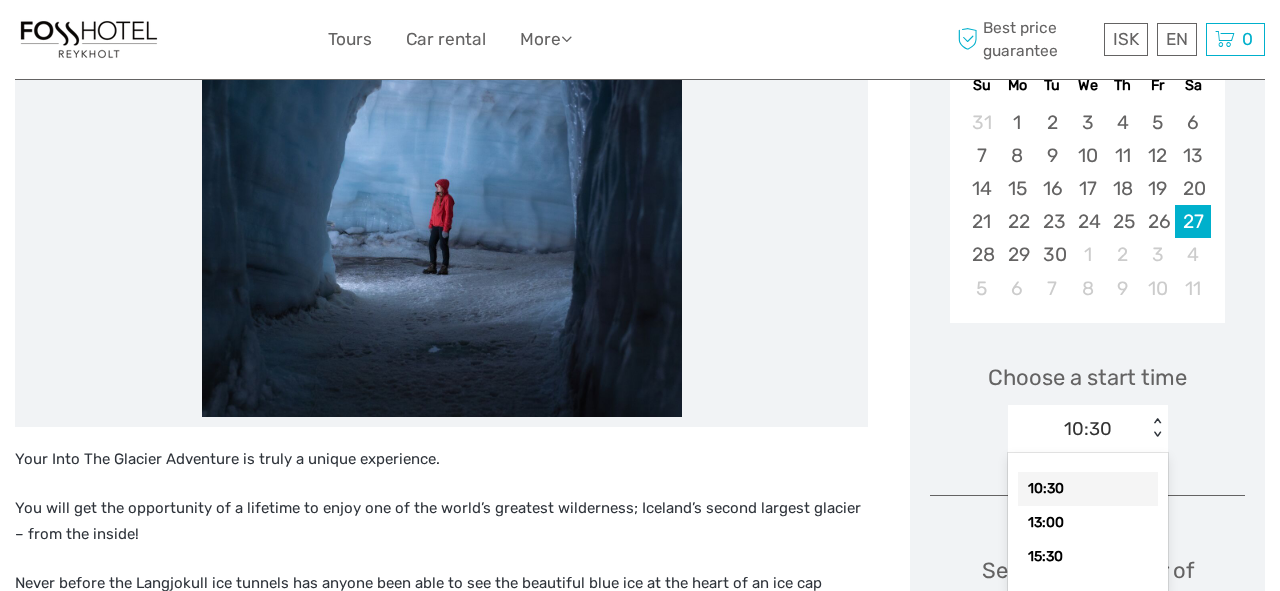 click on "option 10:30 selected, 1 of 3. 3 results available. Use Up and Down to choose options, press Enter to select the currently focused option, press Escape to exit the menu, press Tab to select the option and exit the menu. 10:30 < > 10:30 13:00 15:30" at bounding box center [1088, 429] 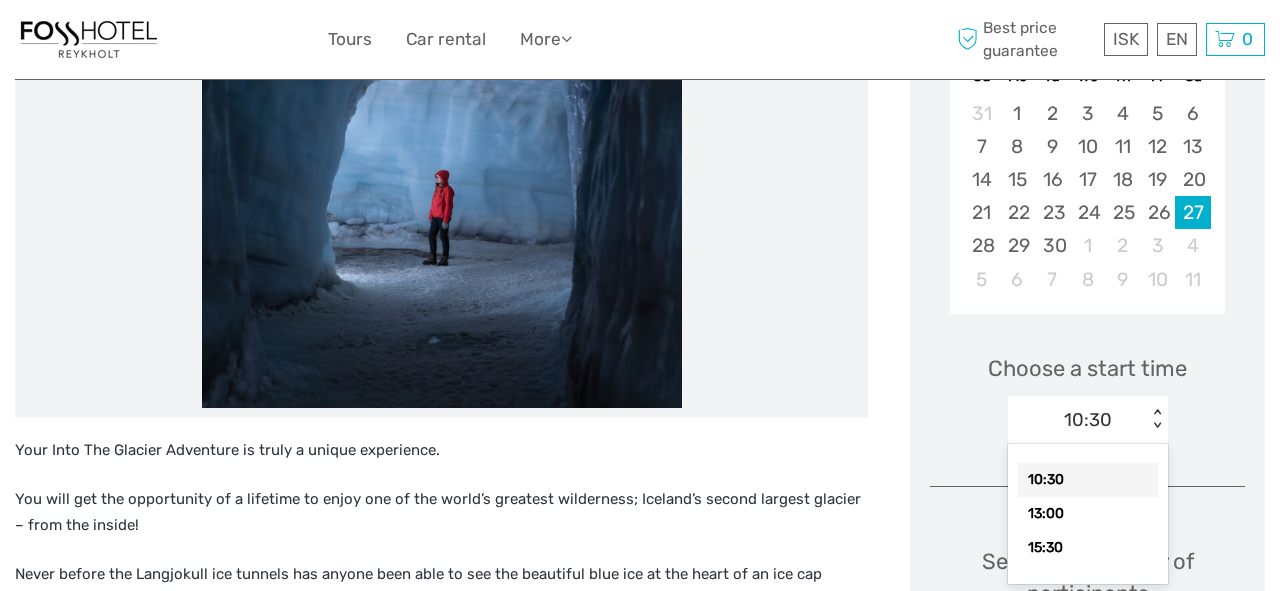 click on "Choose a start time option 10:30 selected, 1 of 3. 3 results available. Use Up and Down to choose options, press Enter to select the currently focused option, press Escape to exit the menu, press Tab to select the option and exit the menu. 10:30 < > 10:30 13:00 15:30" at bounding box center [1087, 390] 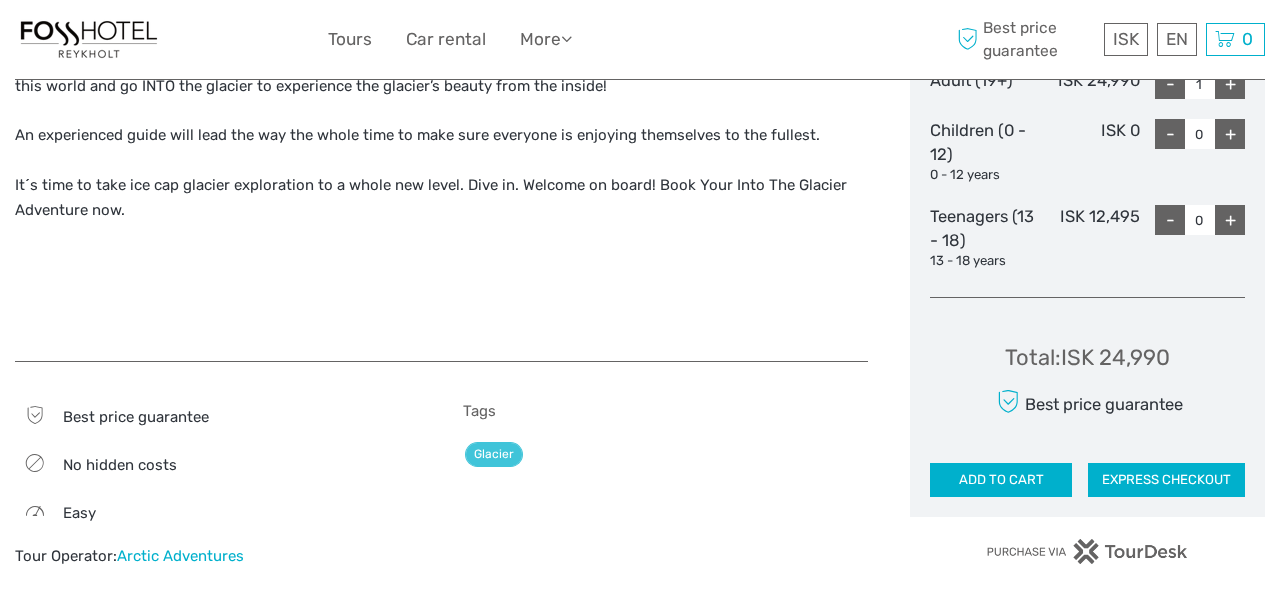 scroll, scrollTop: 1011, scrollLeft: 0, axis: vertical 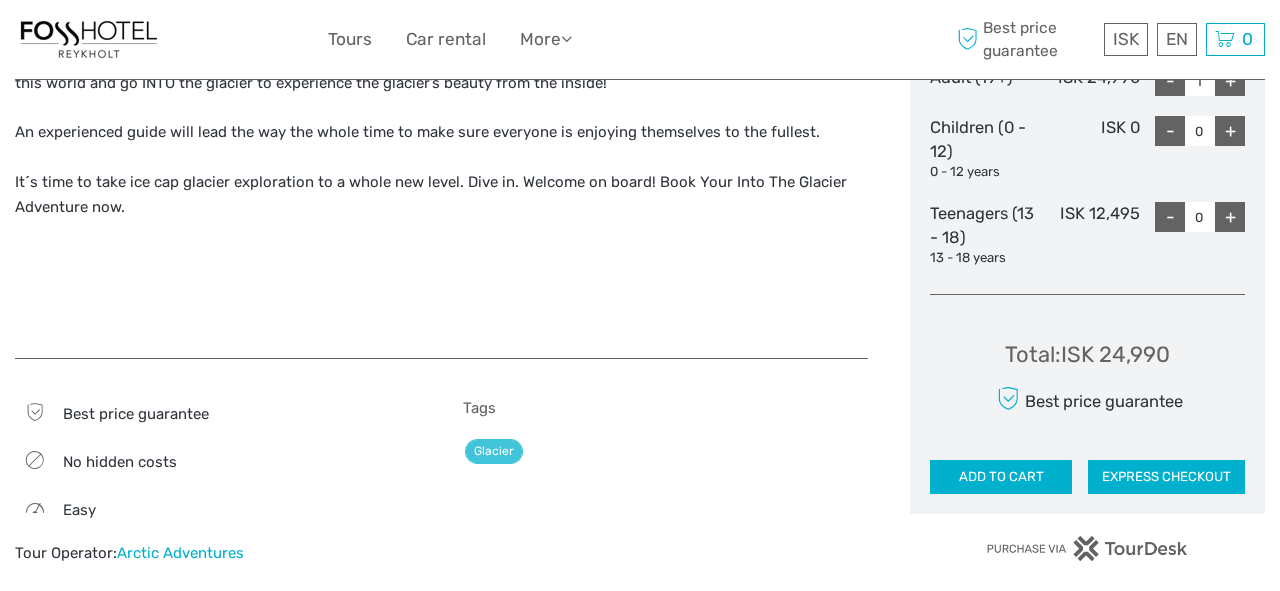 click on "Arctic Adventures" at bounding box center [180, 553] 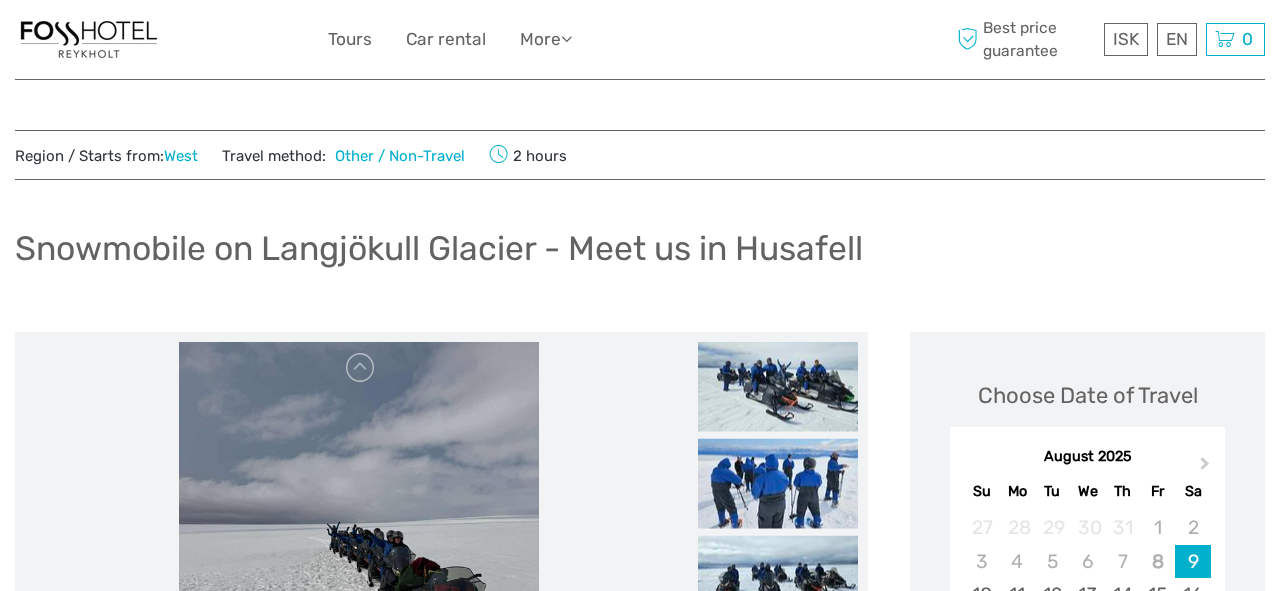 scroll, scrollTop: 0, scrollLeft: 0, axis: both 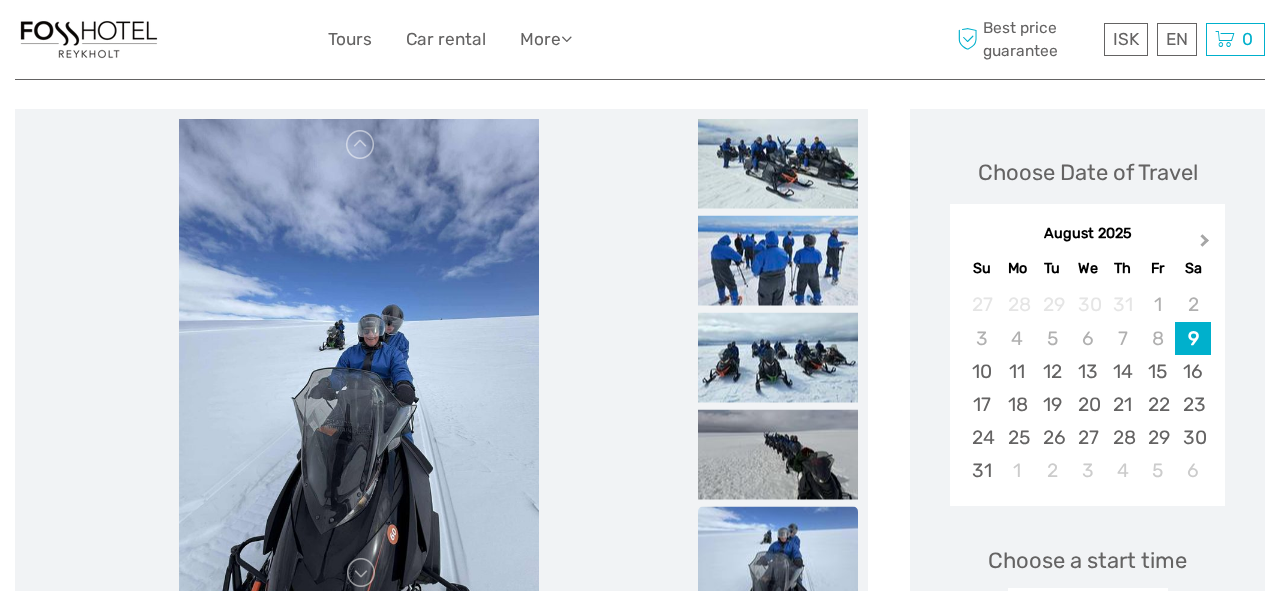 click on "Next Month" at bounding box center [1205, 244] 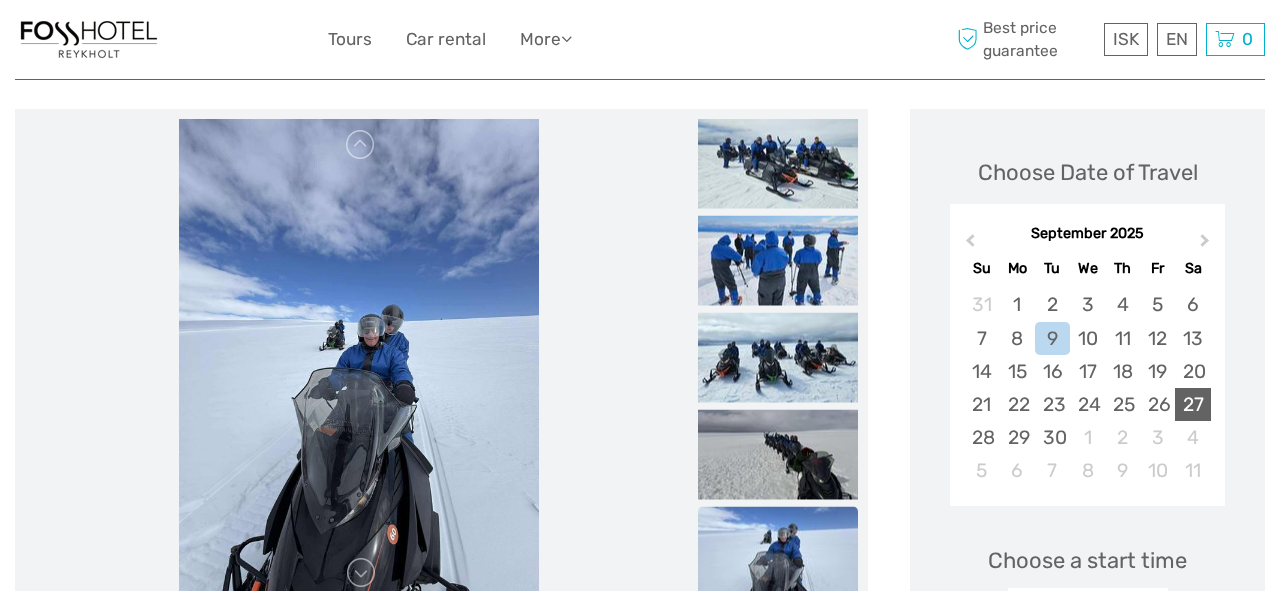 click on "27" at bounding box center (1192, 404) 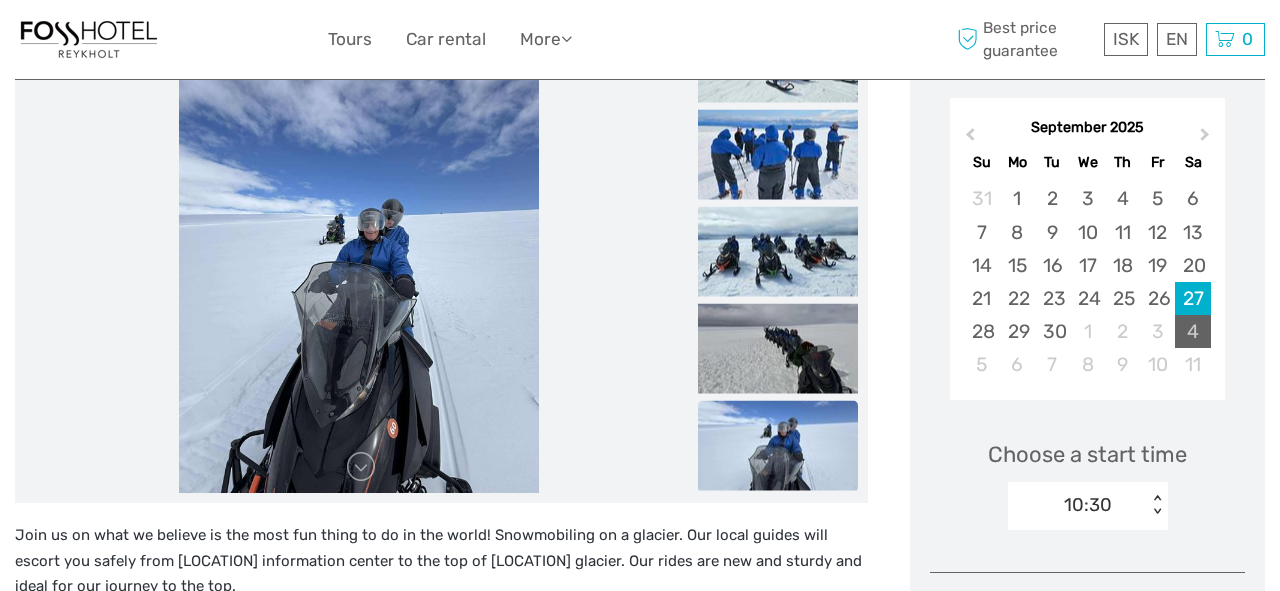 scroll, scrollTop: 344, scrollLeft: 0, axis: vertical 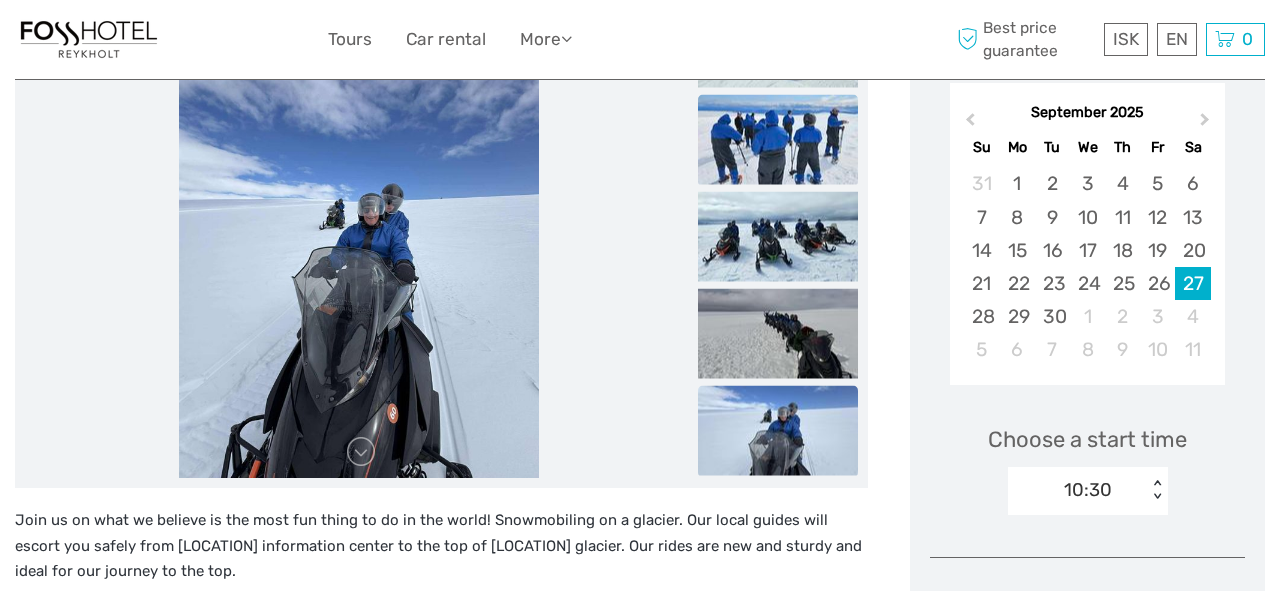 click at bounding box center [778, 140] 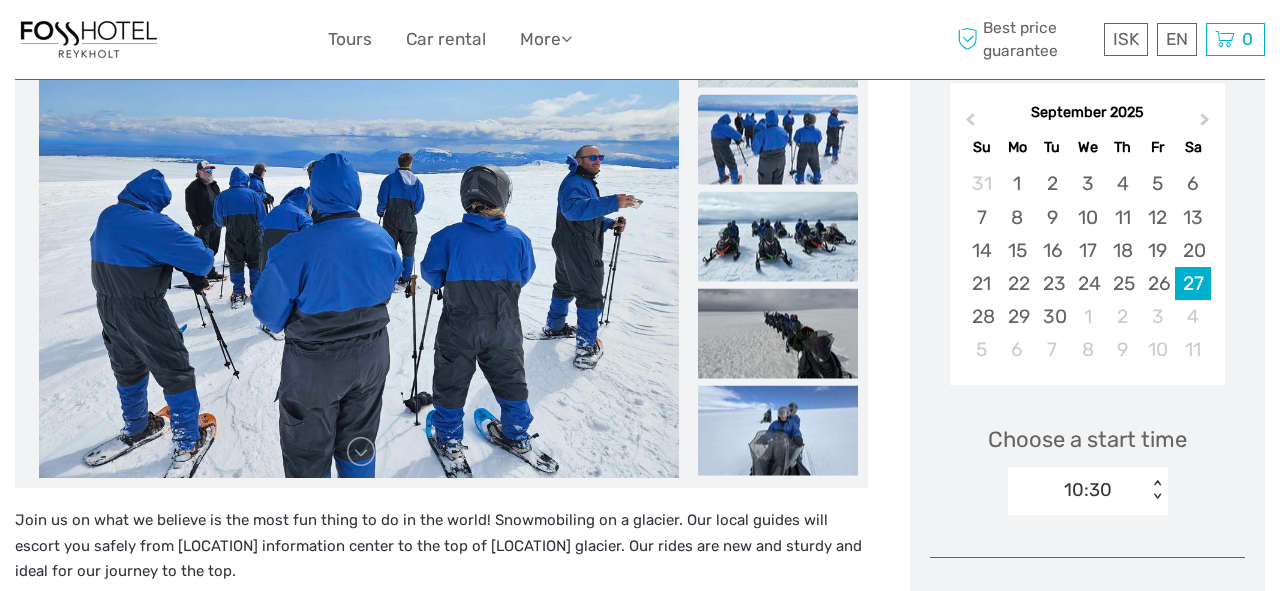 click at bounding box center (778, 237) 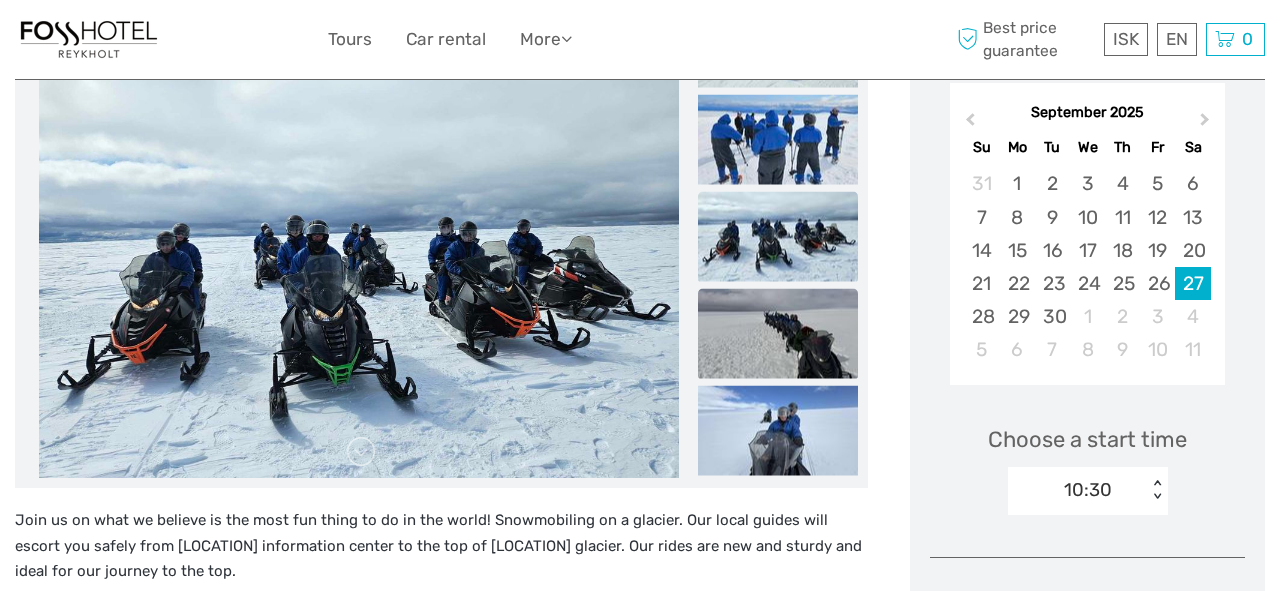 click at bounding box center [778, 334] 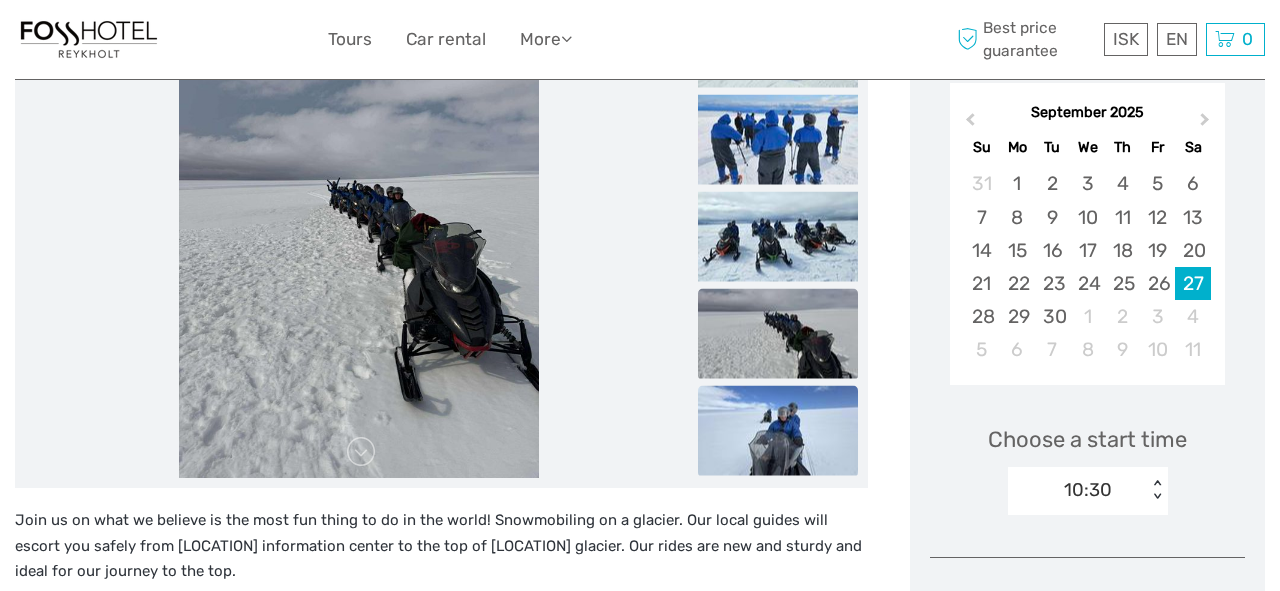 click at bounding box center [778, 431] 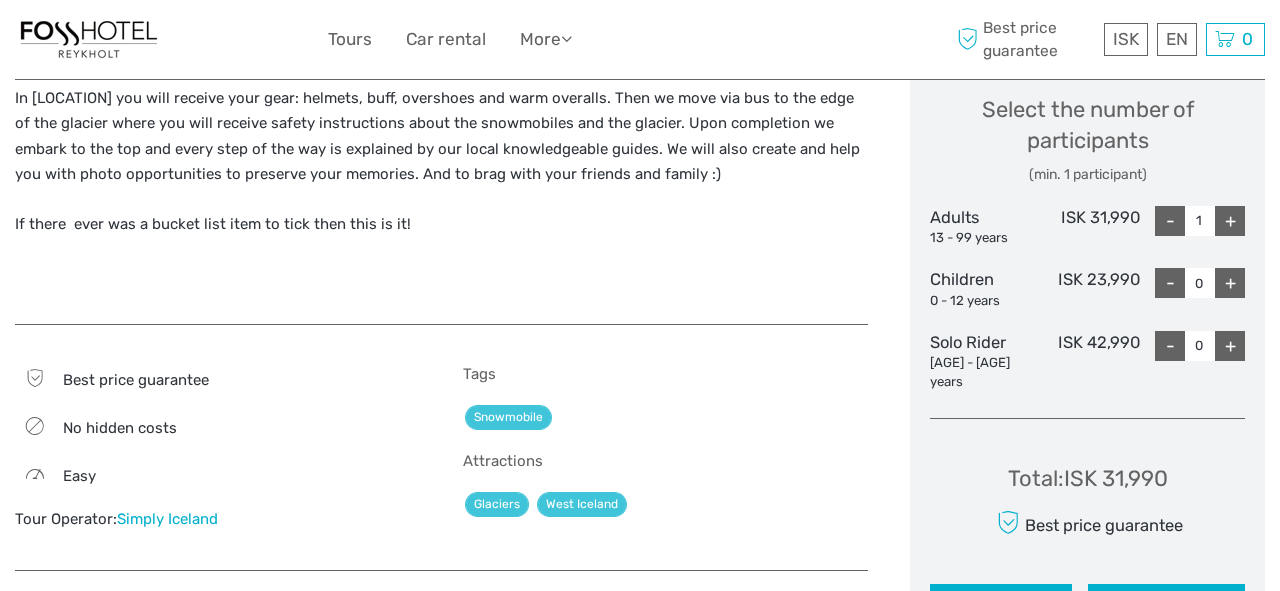 scroll, scrollTop: 883, scrollLeft: 0, axis: vertical 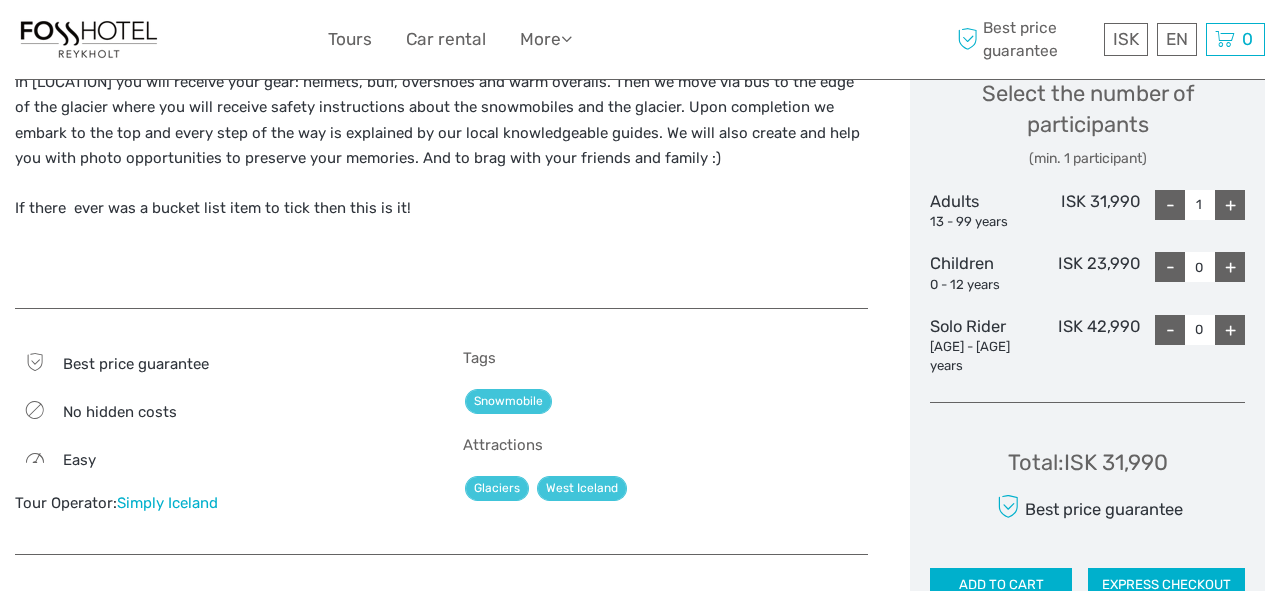 click on "Tour Operator:
Simply Iceland" at bounding box center [218, 503] 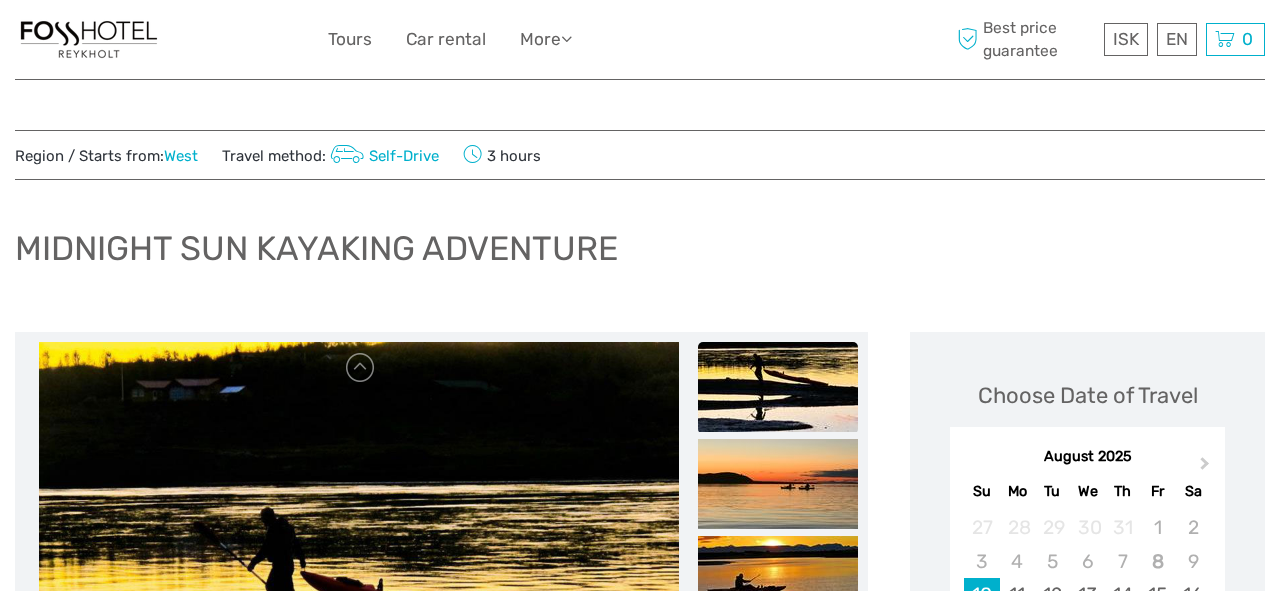 scroll, scrollTop: 0, scrollLeft: 0, axis: both 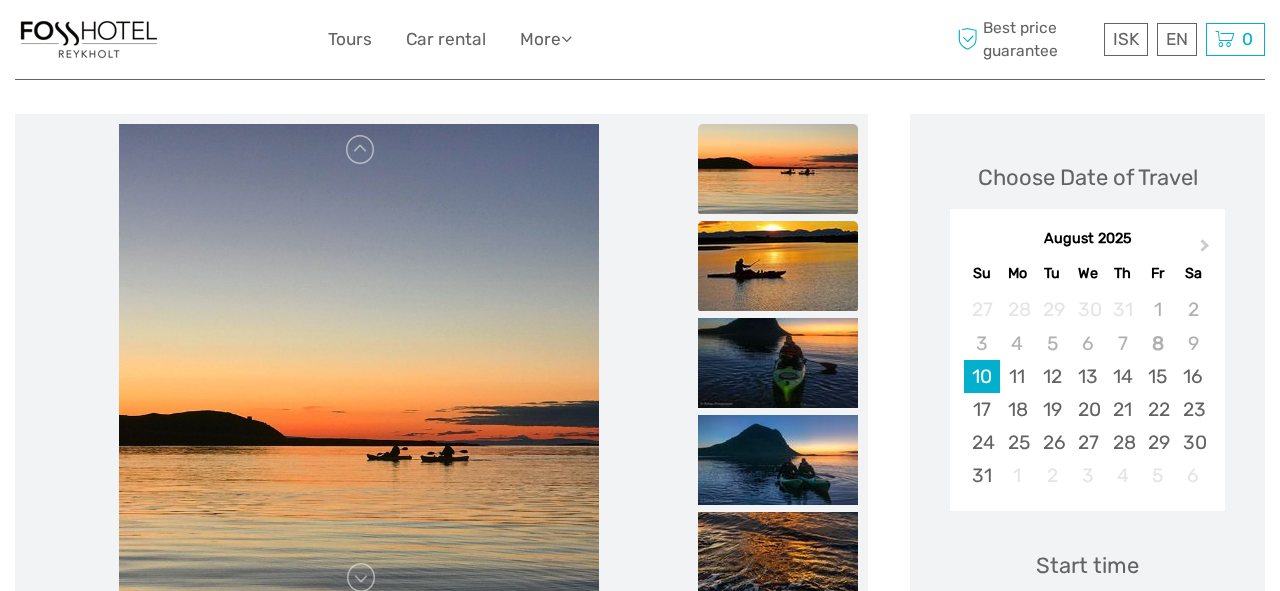 click at bounding box center [778, 169] 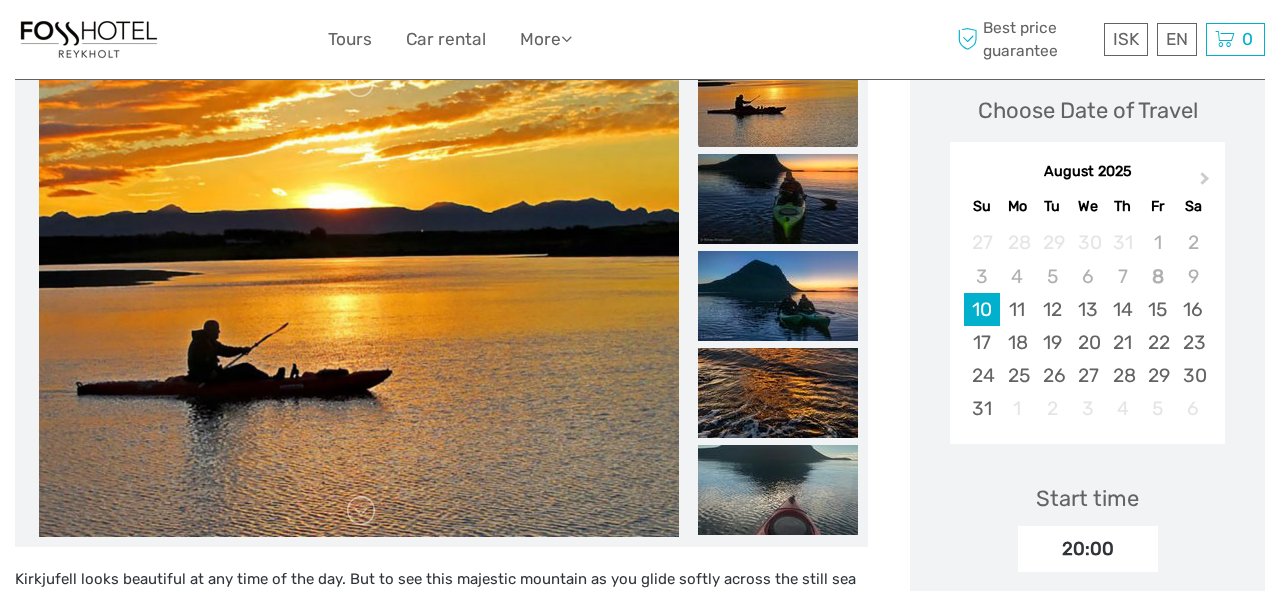 scroll, scrollTop: 277, scrollLeft: 0, axis: vertical 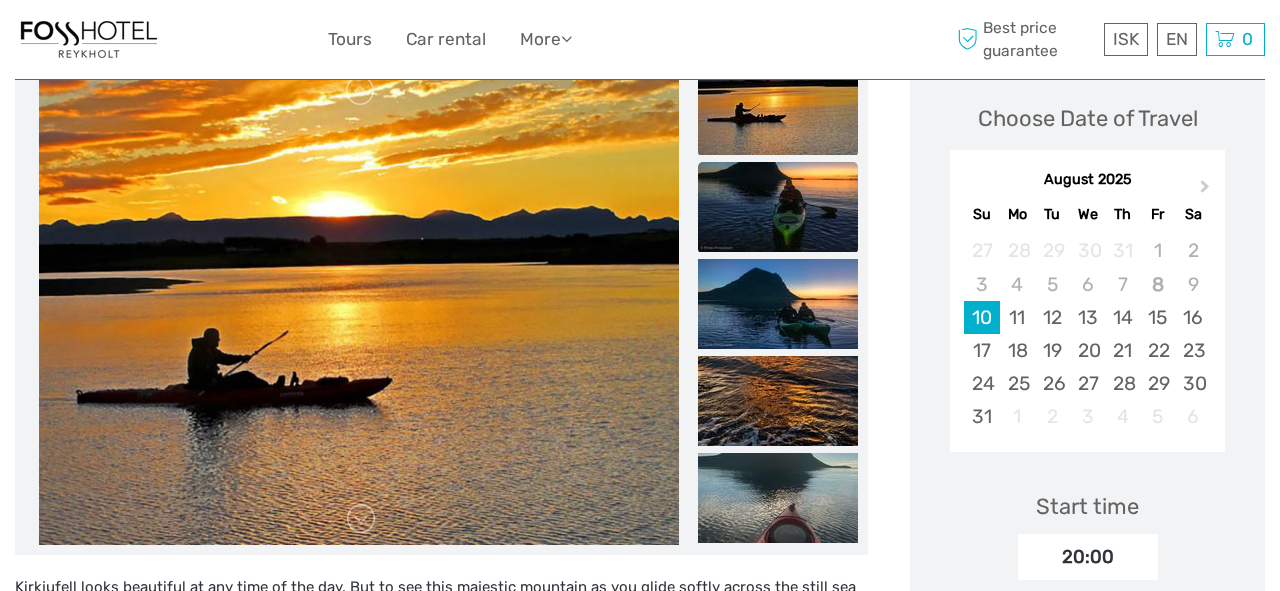 click at bounding box center [778, 207] 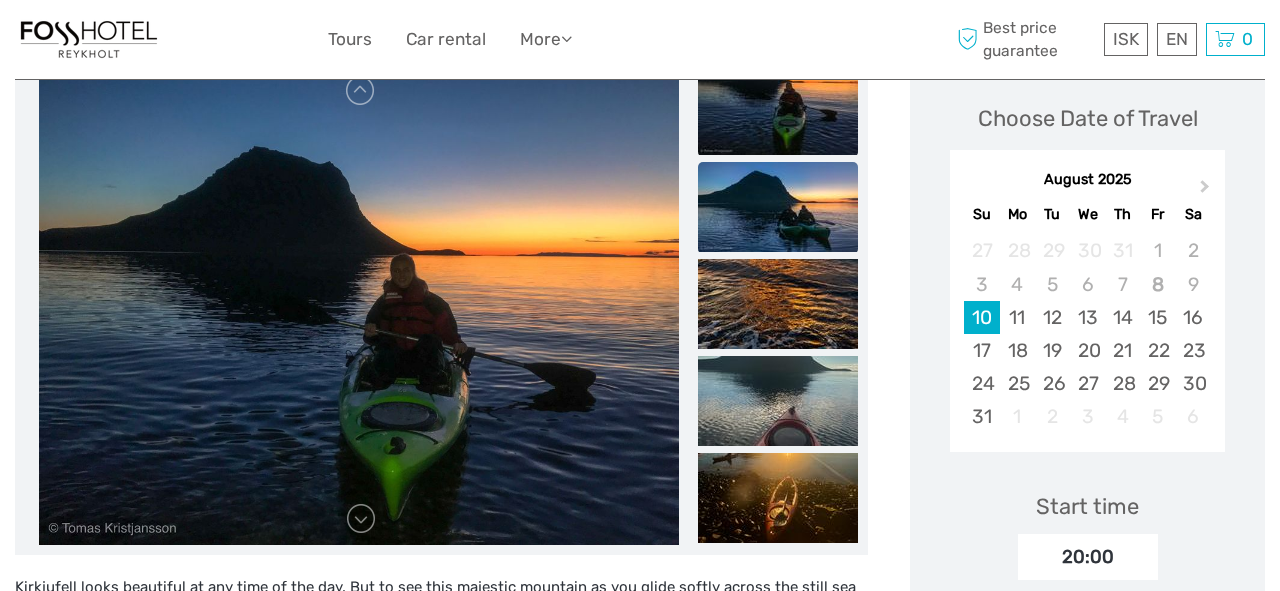 click at bounding box center [778, 207] 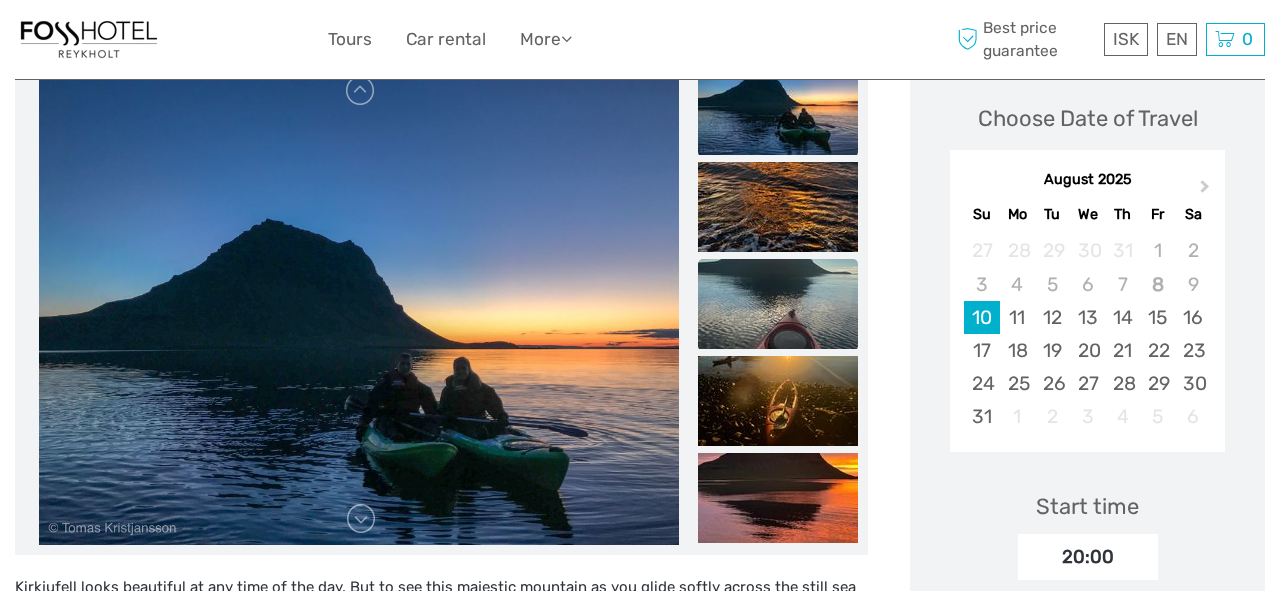 click at bounding box center (778, 304) 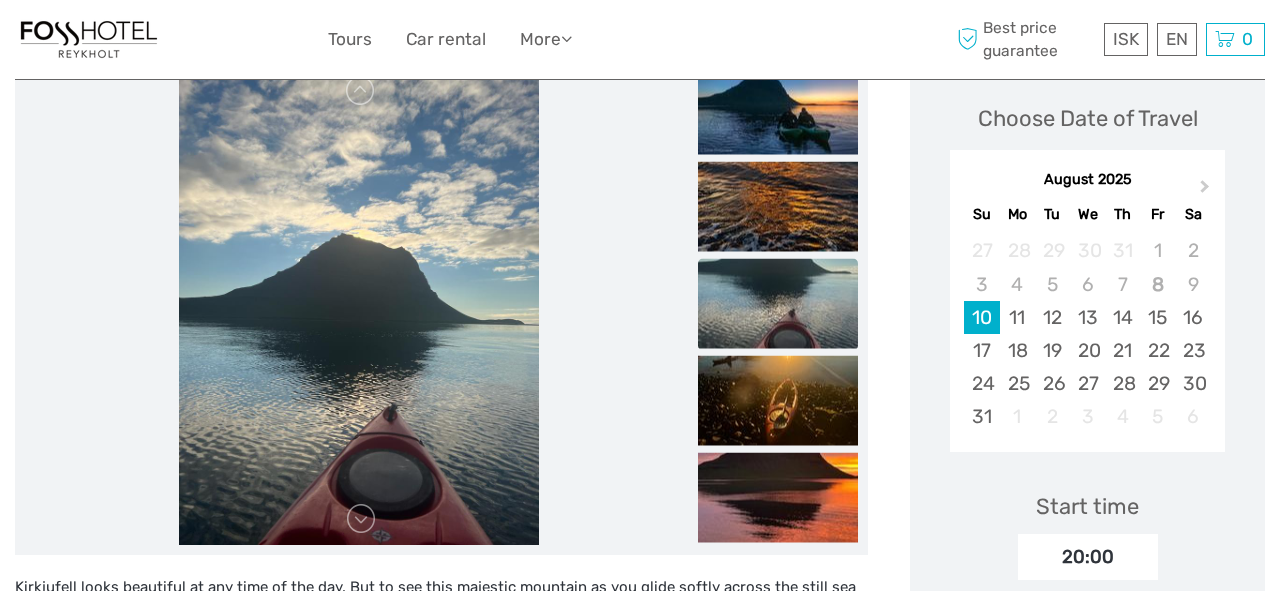 click at bounding box center [778, 304] 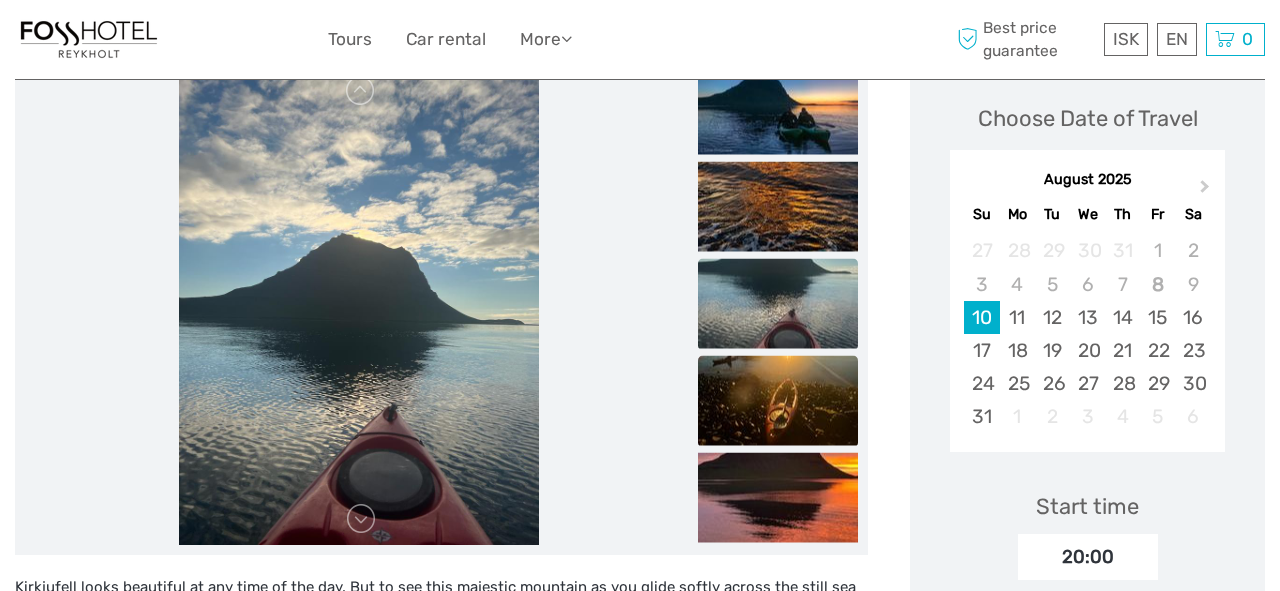 click at bounding box center [778, 401] 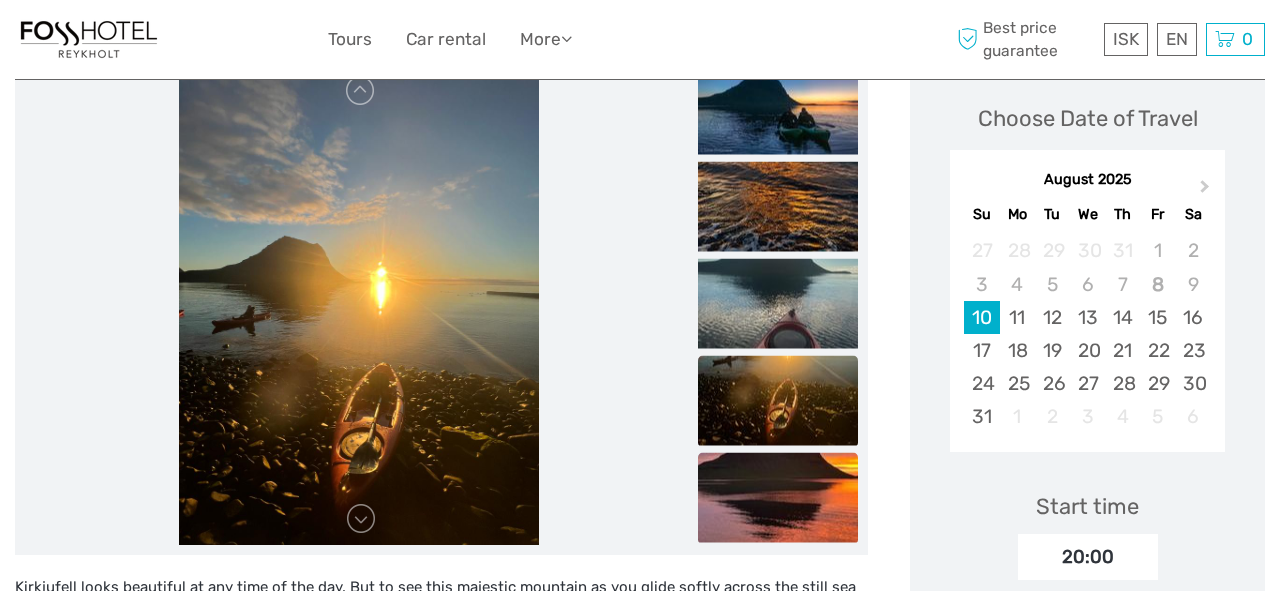 click at bounding box center [778, 498] 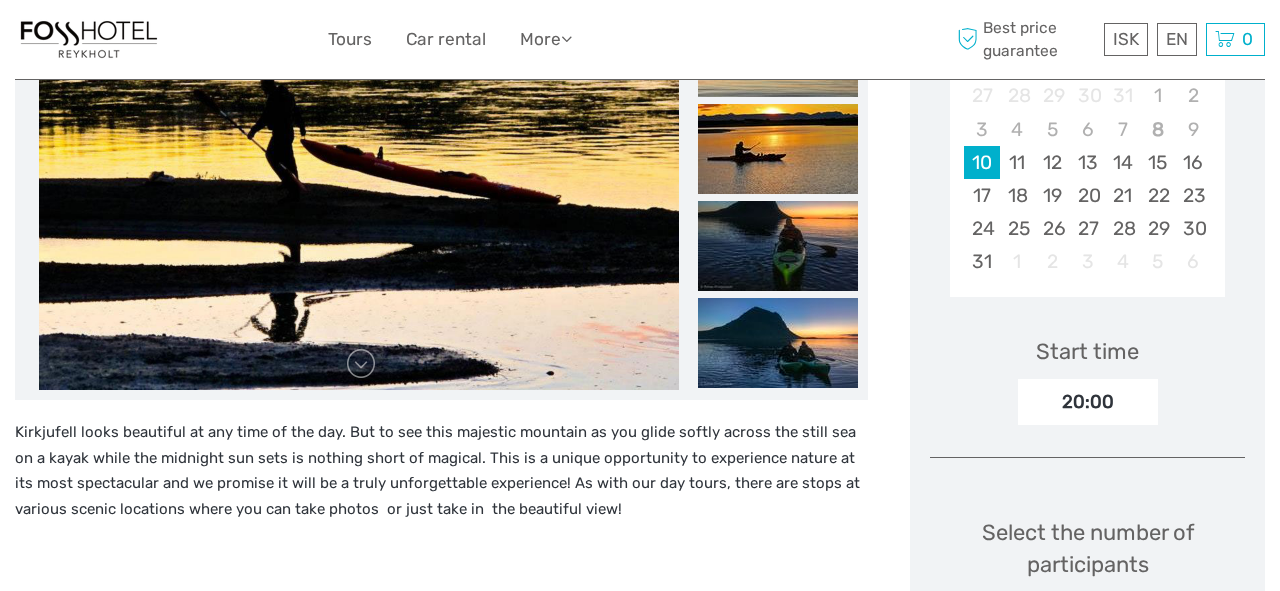 scroll, scrollTop: 238, scrollLeft: 0, axis: vertical 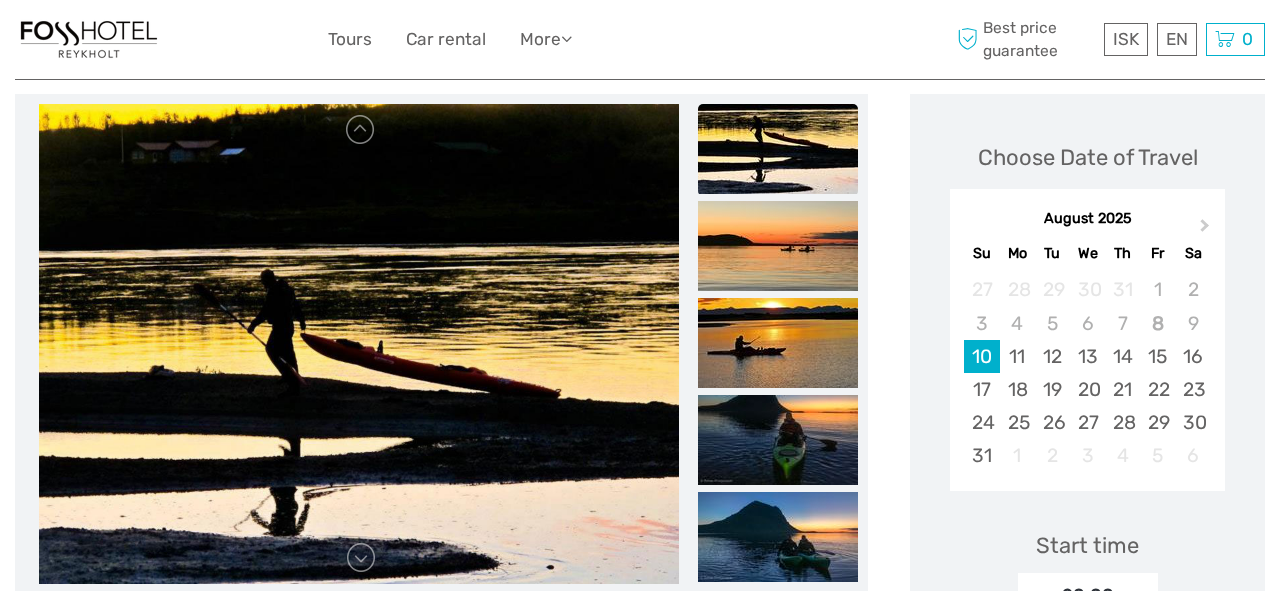 click on "August 2025" at bounding box center [1087, 219] 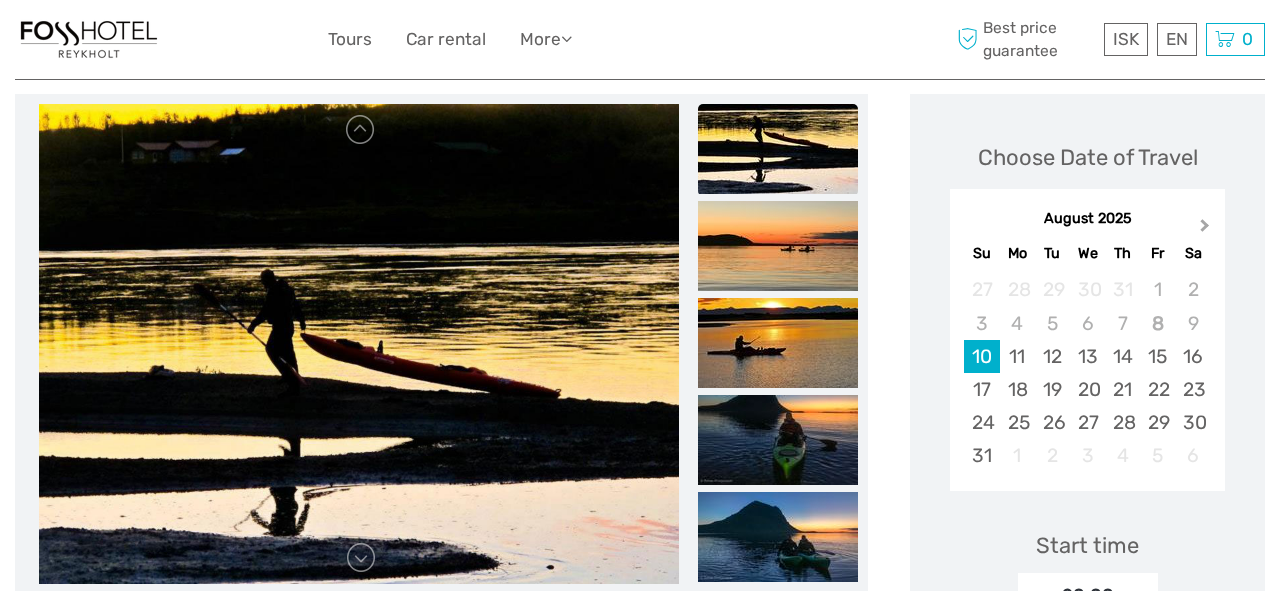 click on "Next Month" at bounding box center [1207, 230] 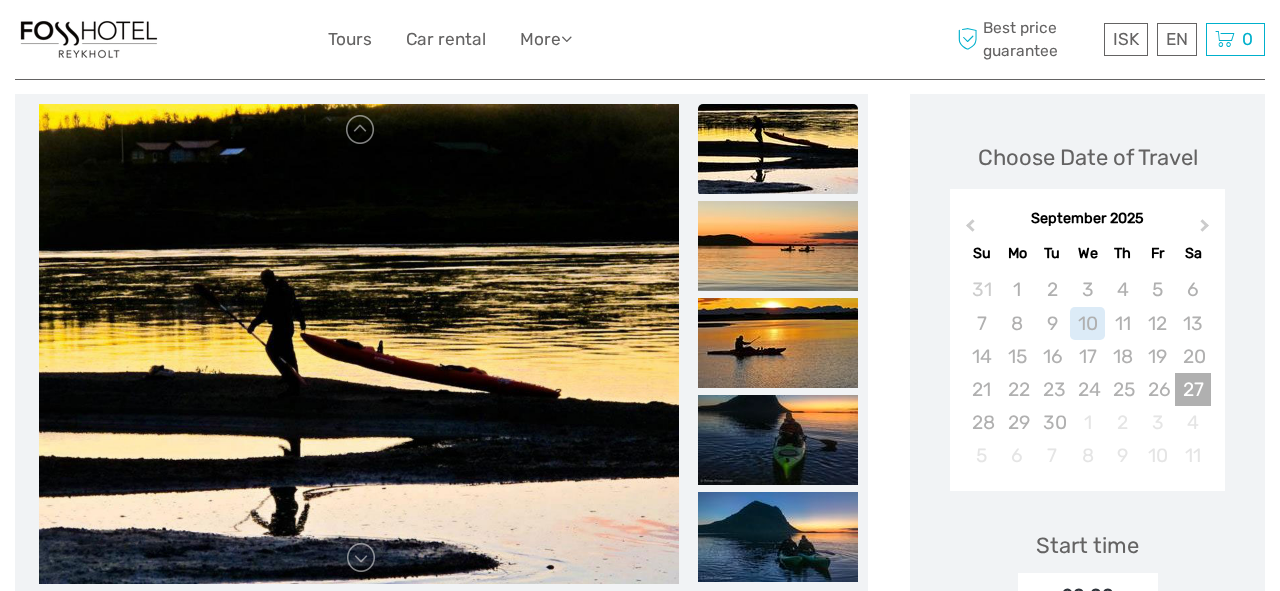 click on "27" at bounding box center (1192, 389) 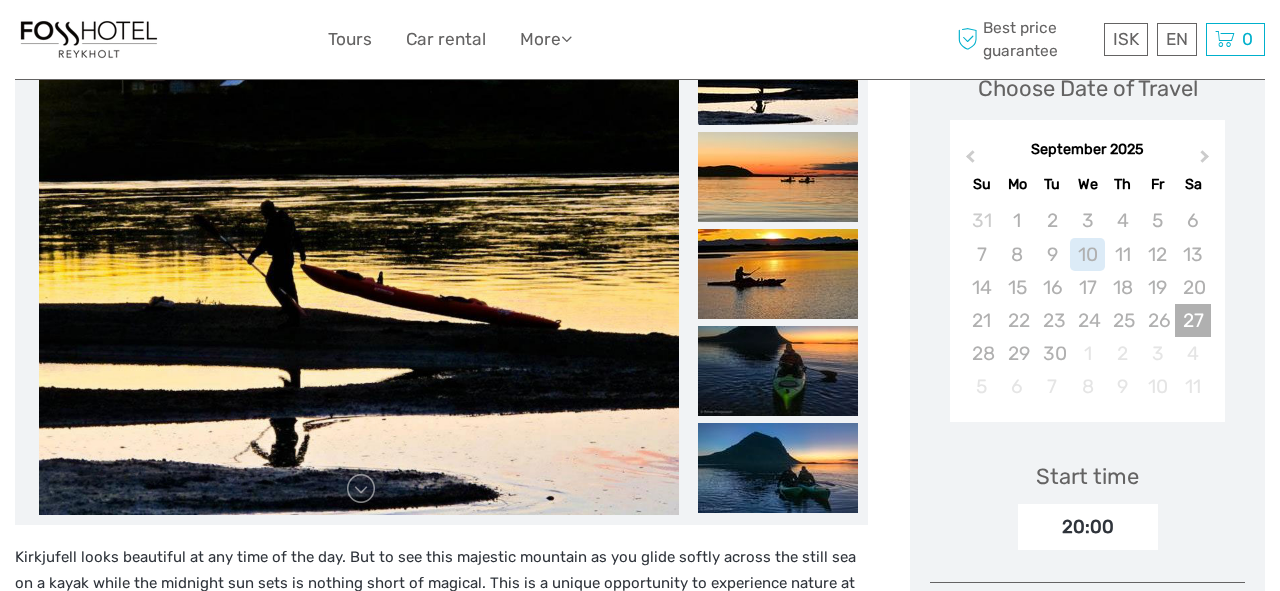 scroll, scrollTop: 273, scrollLeft: 0, axis: vertical 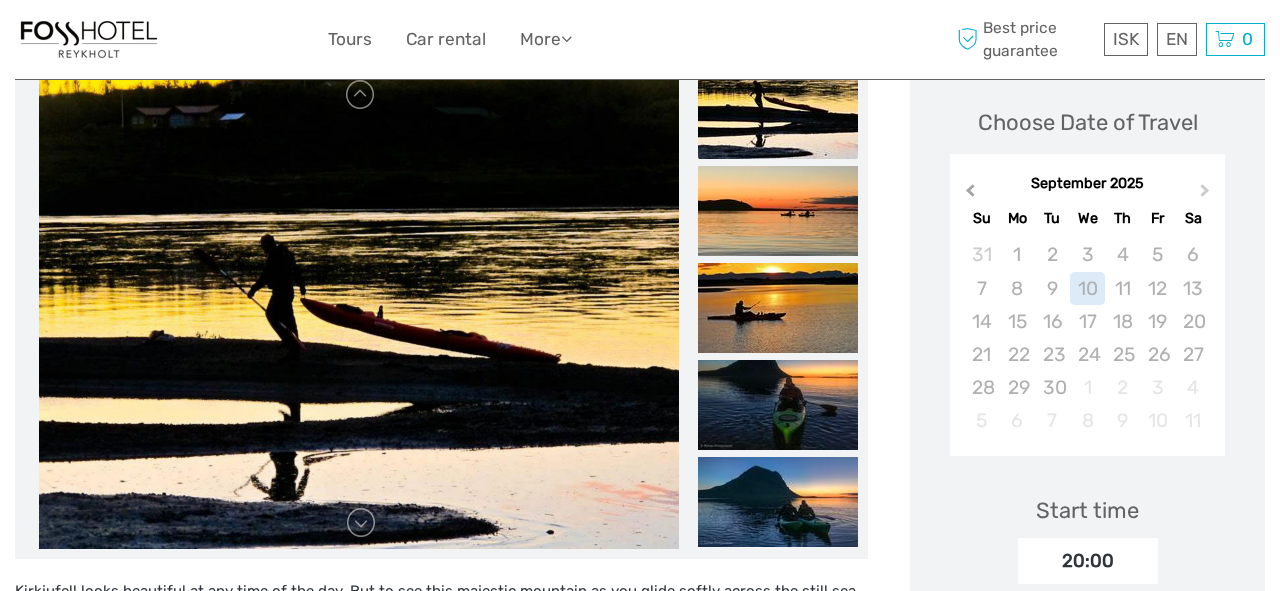 click on "Previous Month" at bounding box center [968, 195] 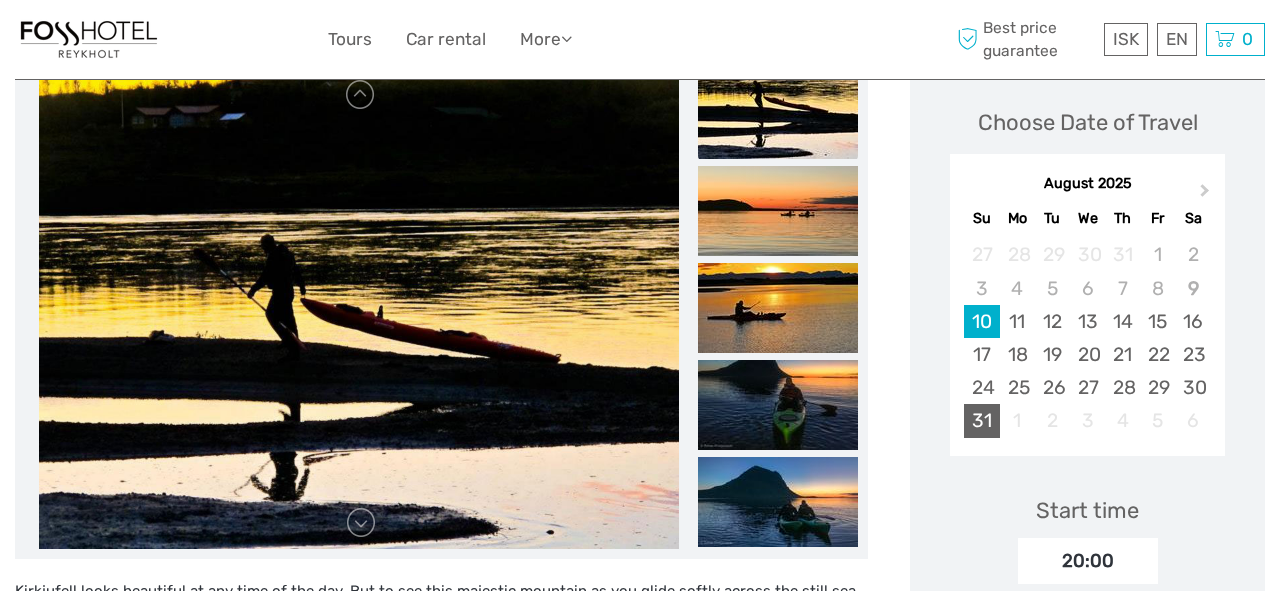 click on "31" at bounding box center (981, 420) 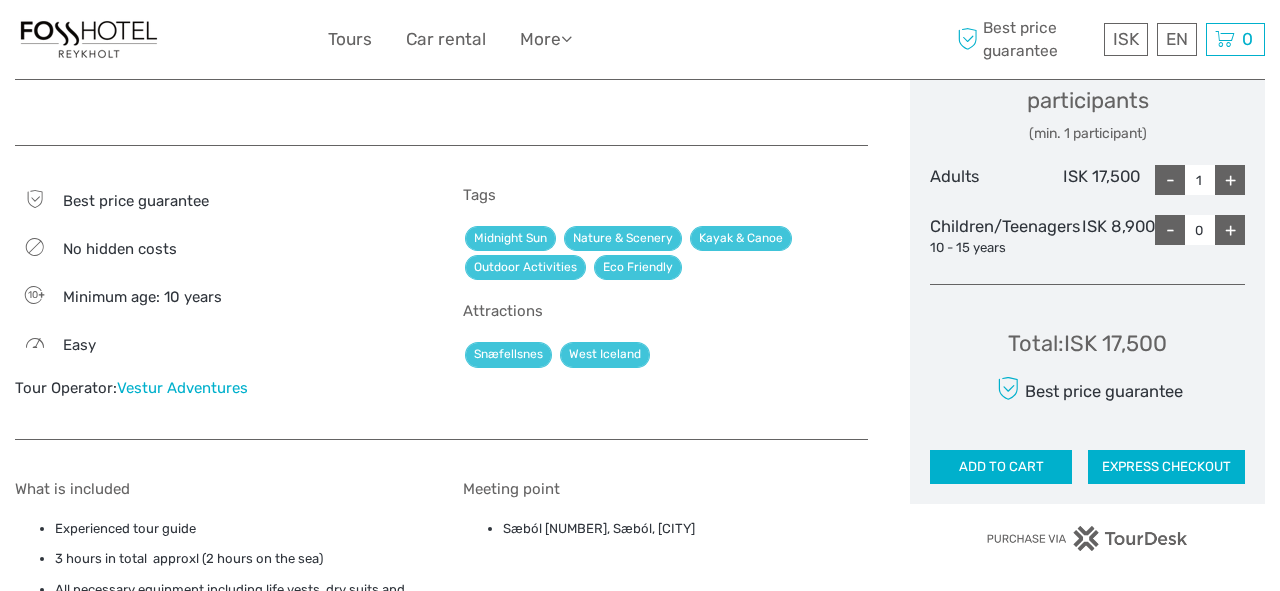 scroll, scrollTop: 1019, scrollLeft: 0, axis: vertical 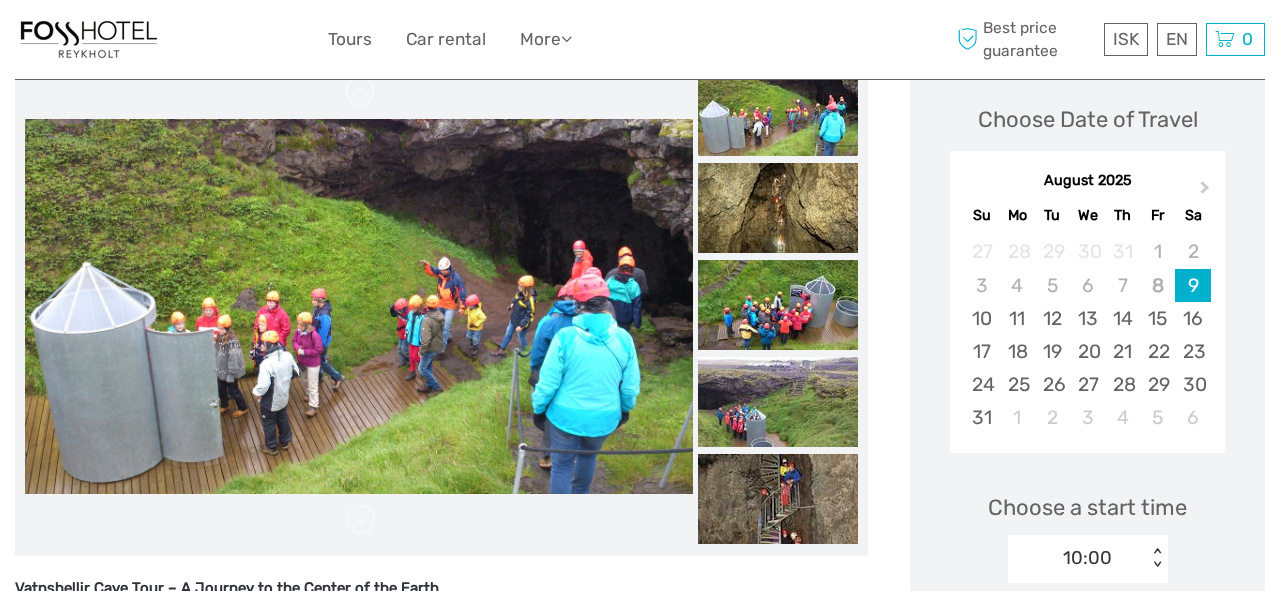 click at bounding box center [359, 307] 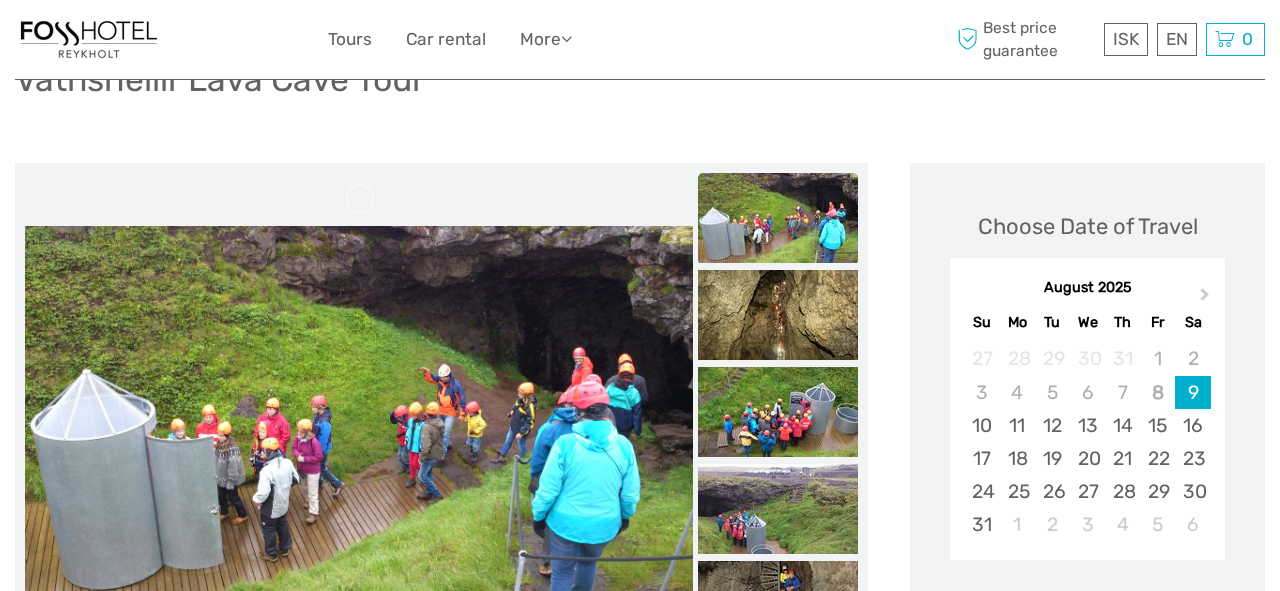 scroll, scrollTop: 168, scrollLeft: 0, axis: vertical 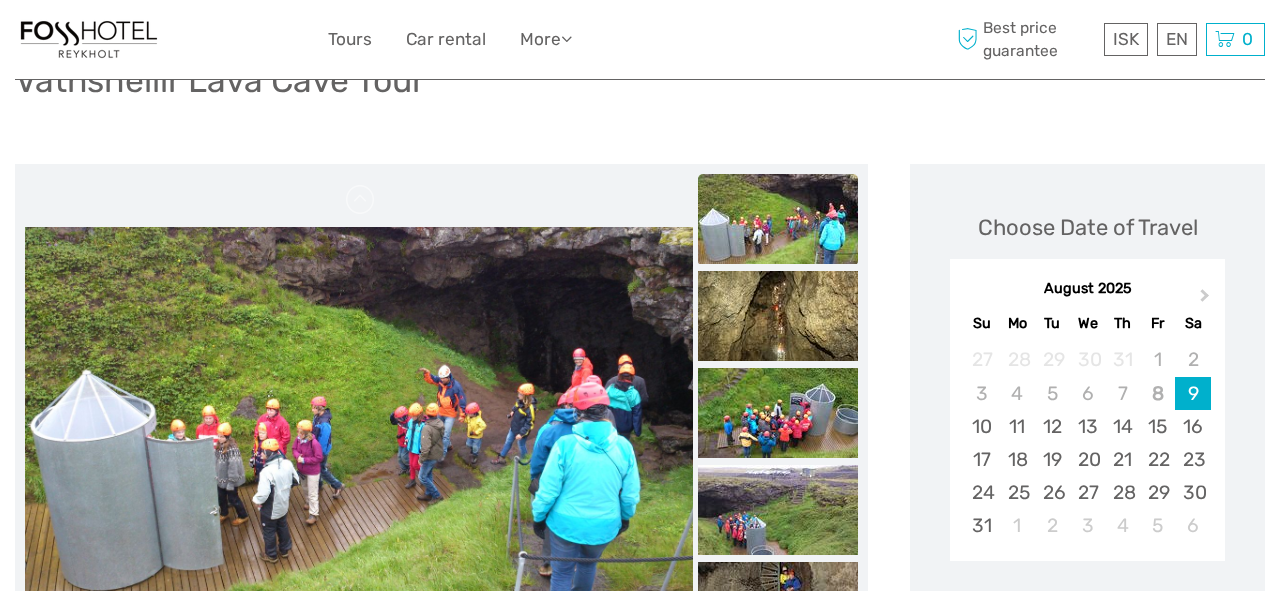 click at bounding box center [778, 219] 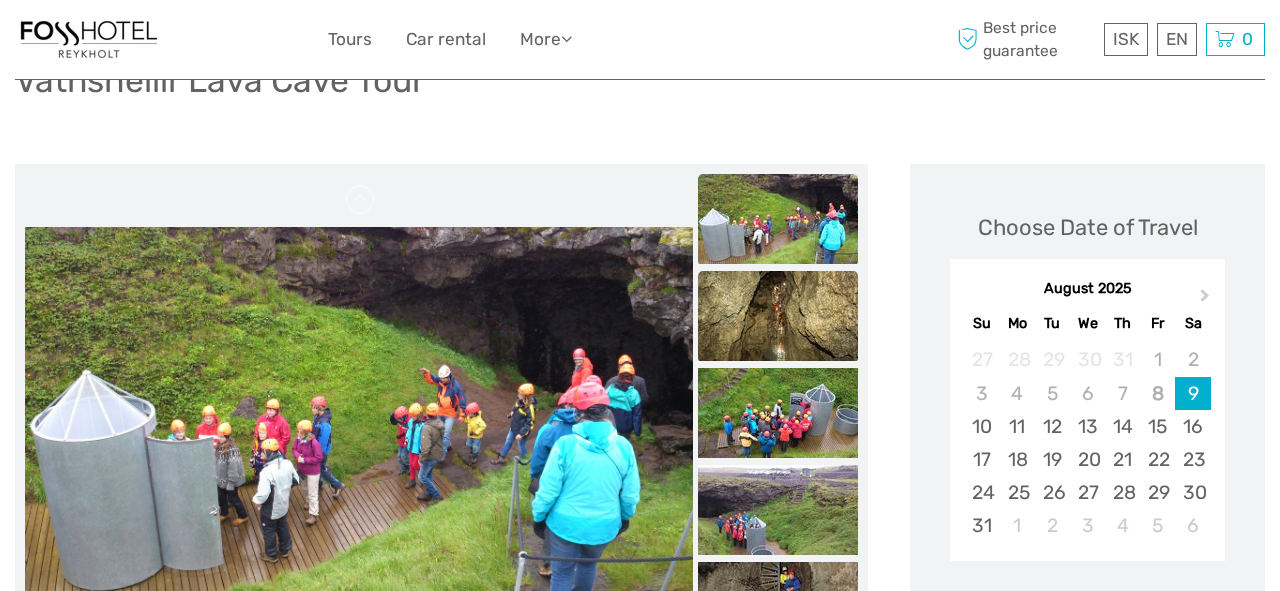 click at bounding box center [778, 316] 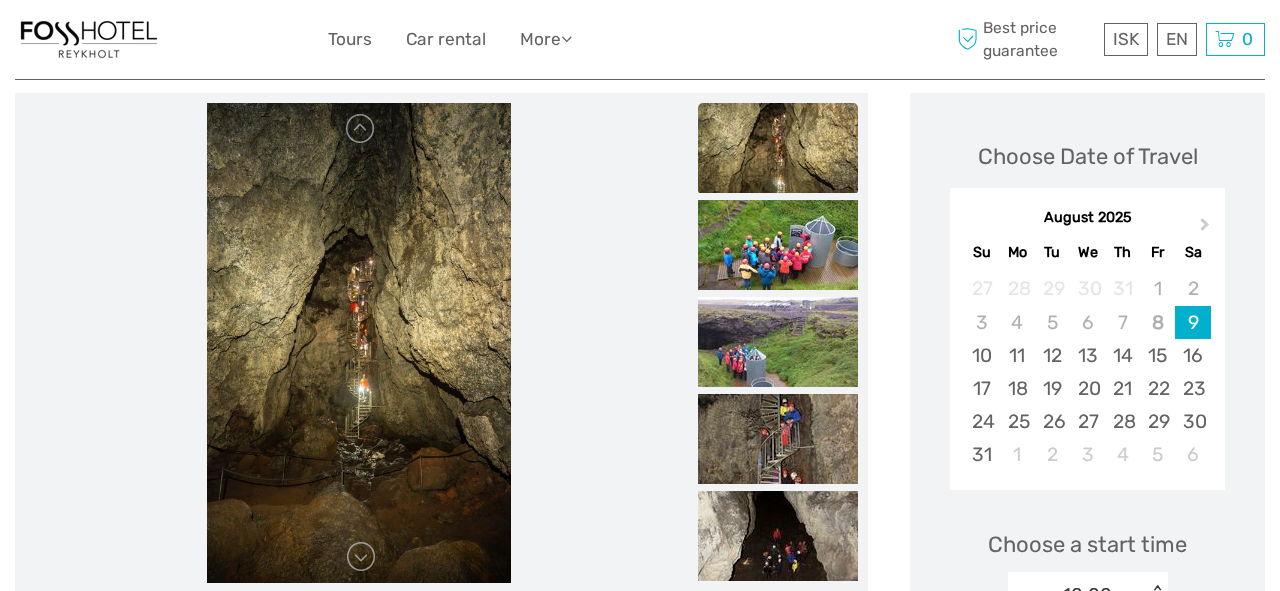 scroll, scrollTop: 262, scrollLeft: 0, axis: vertical 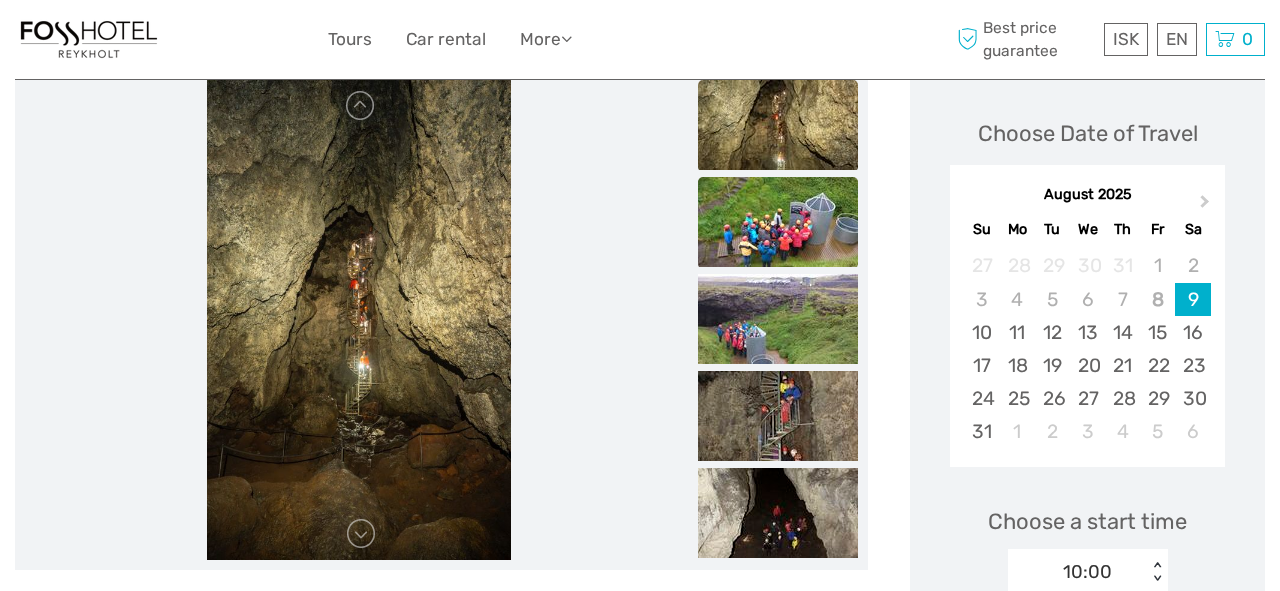 click at bounding box center (778, 222) 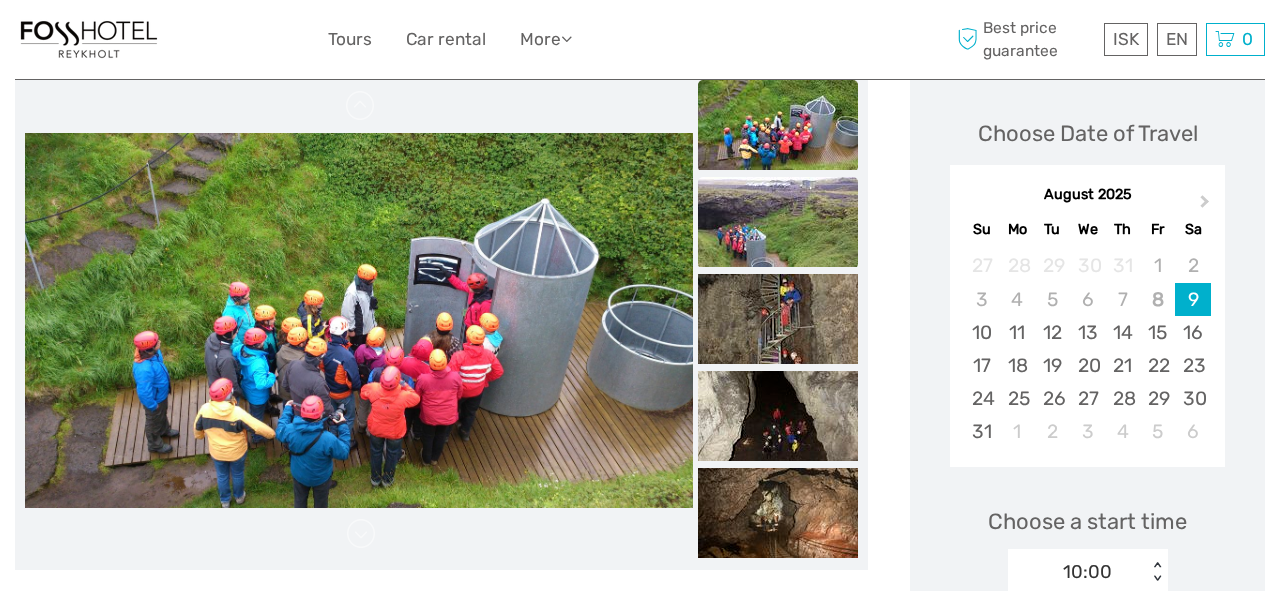 click at bounding box center (778, 222) 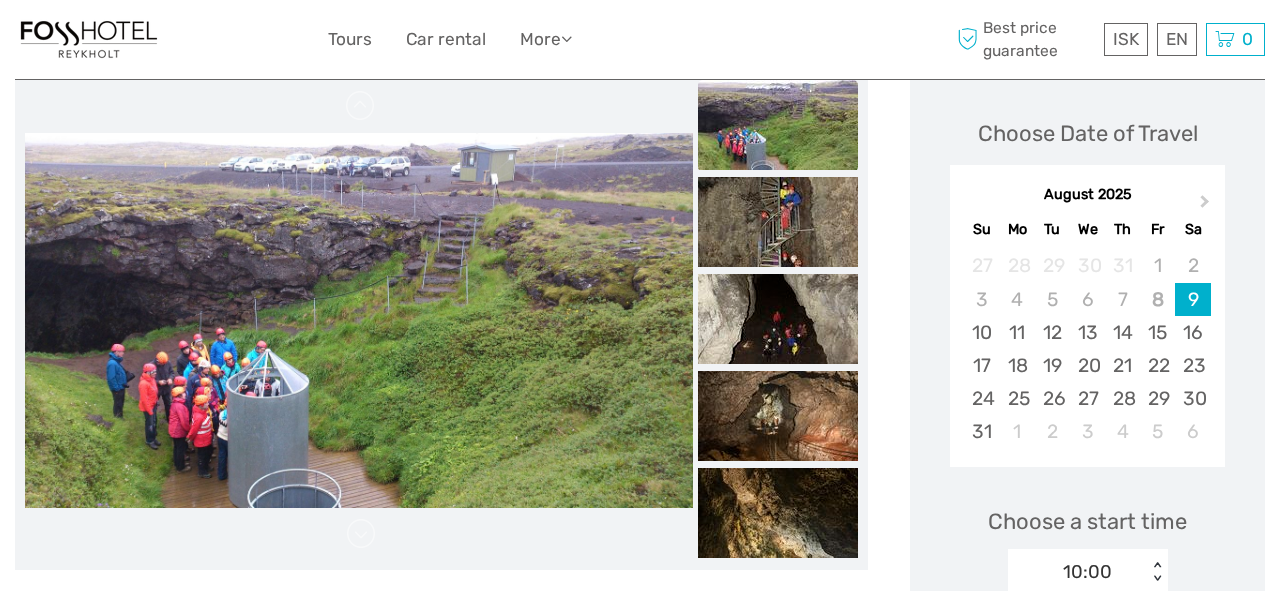 click at bounding box center (778, 125) 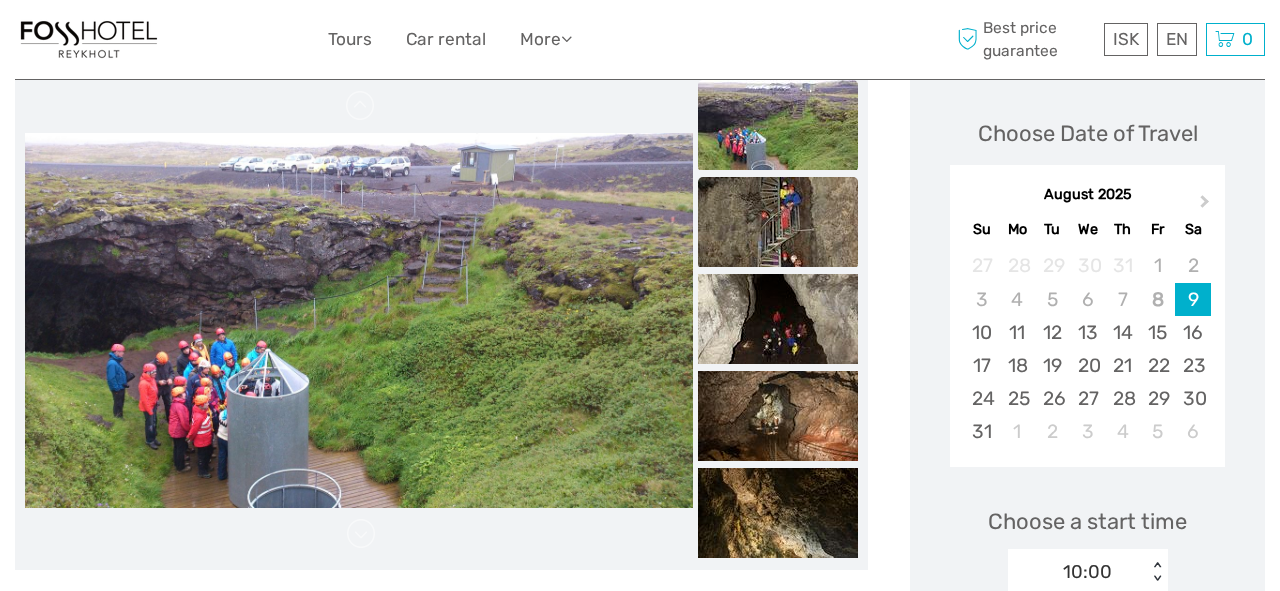 click at bounding box center [778, 222] 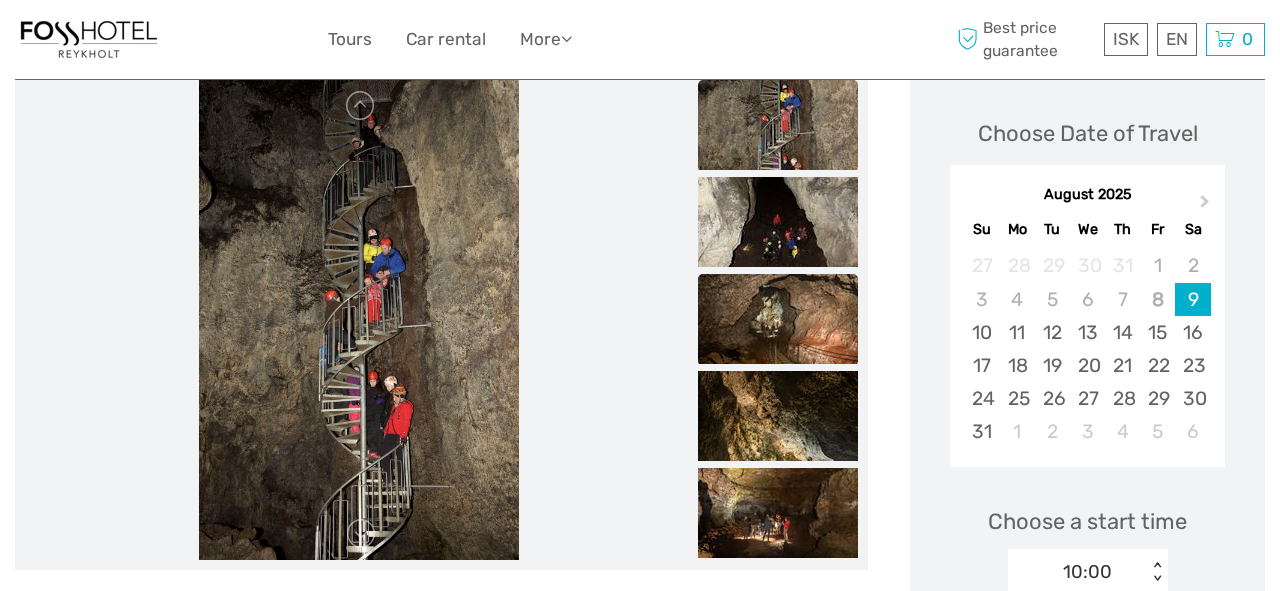 click at bounding box center (778, 319) 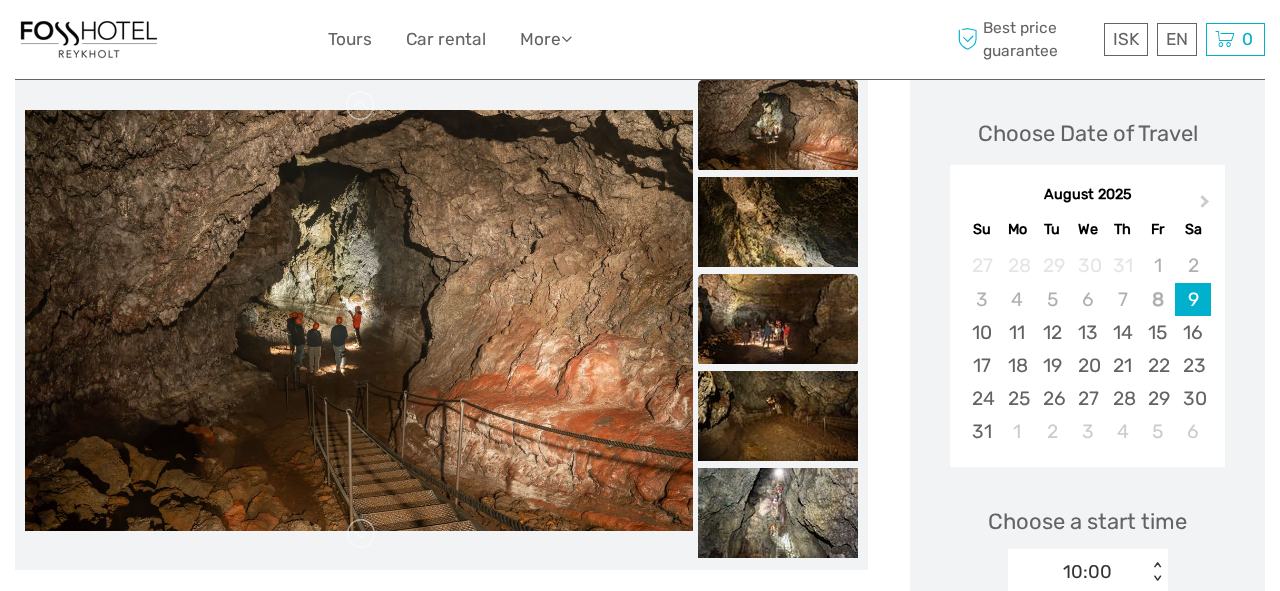 click at bounding box center (778, 319) 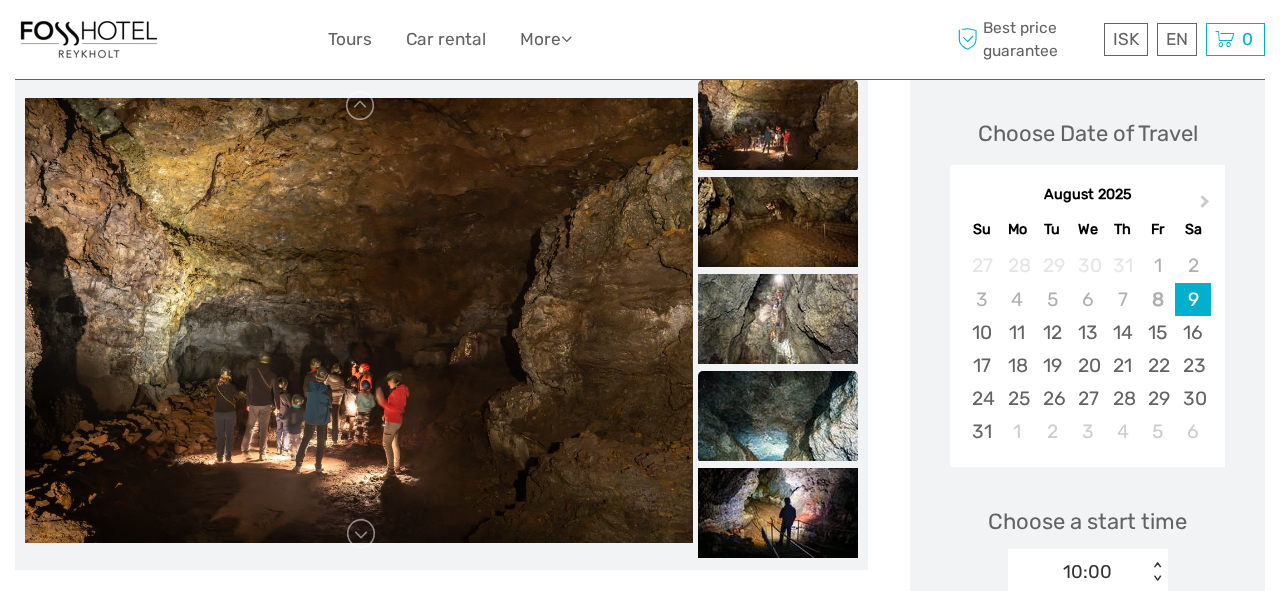 click at bounding box center (778, 416) 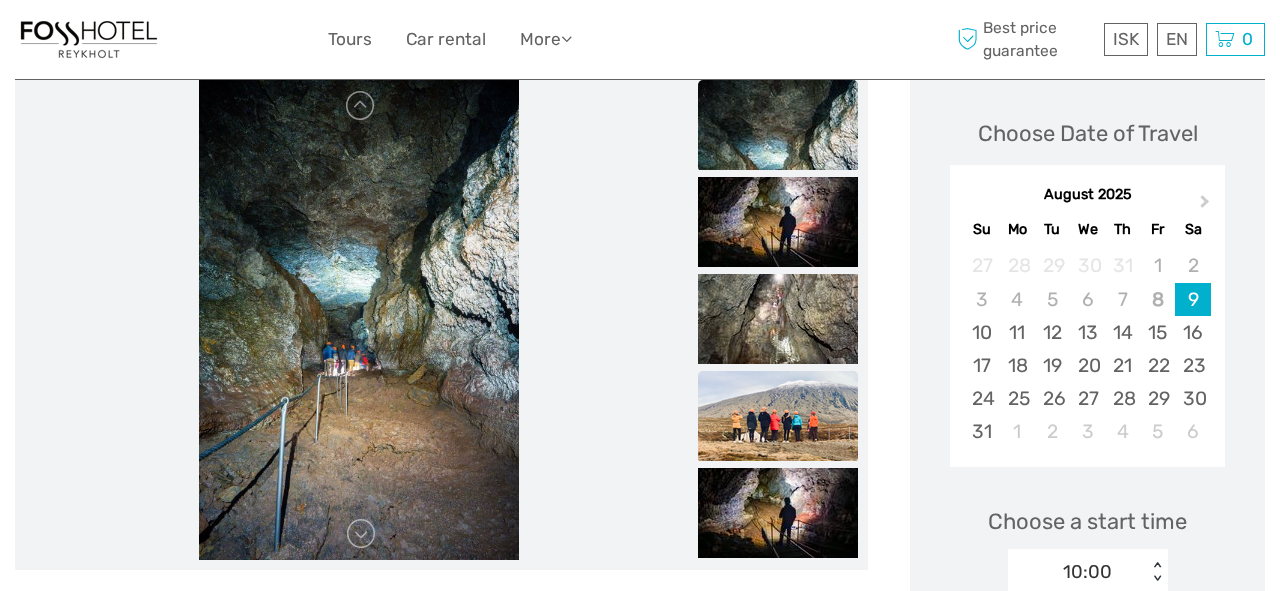 click at bounding box center (778, 416) 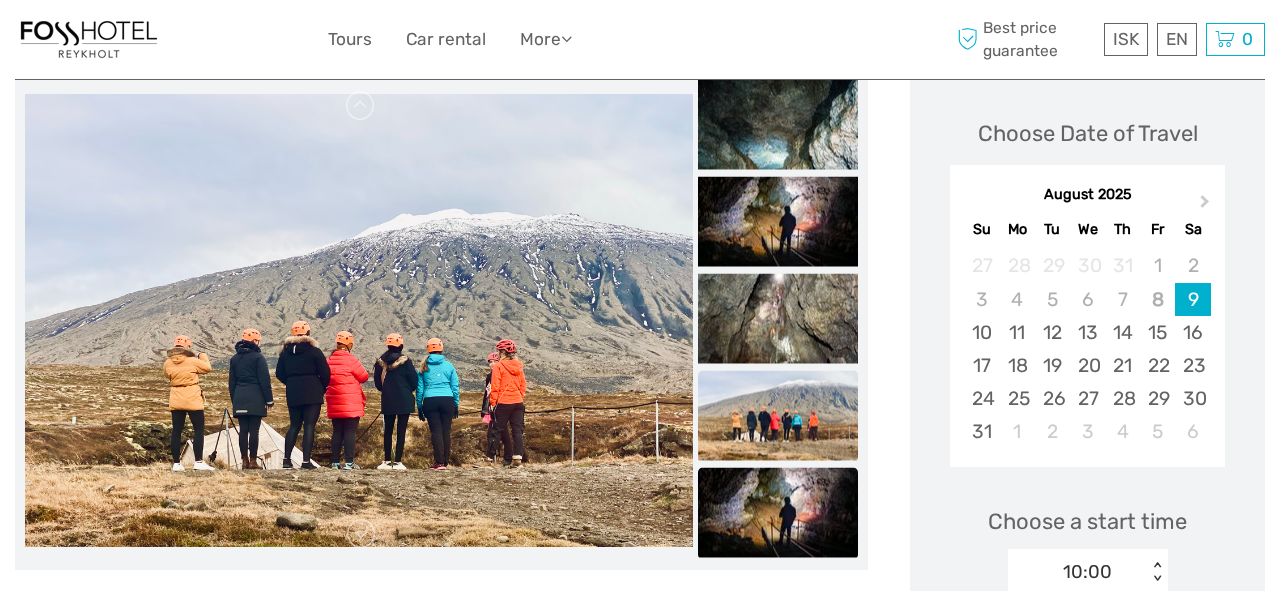 click at bounding box center (778, 513) 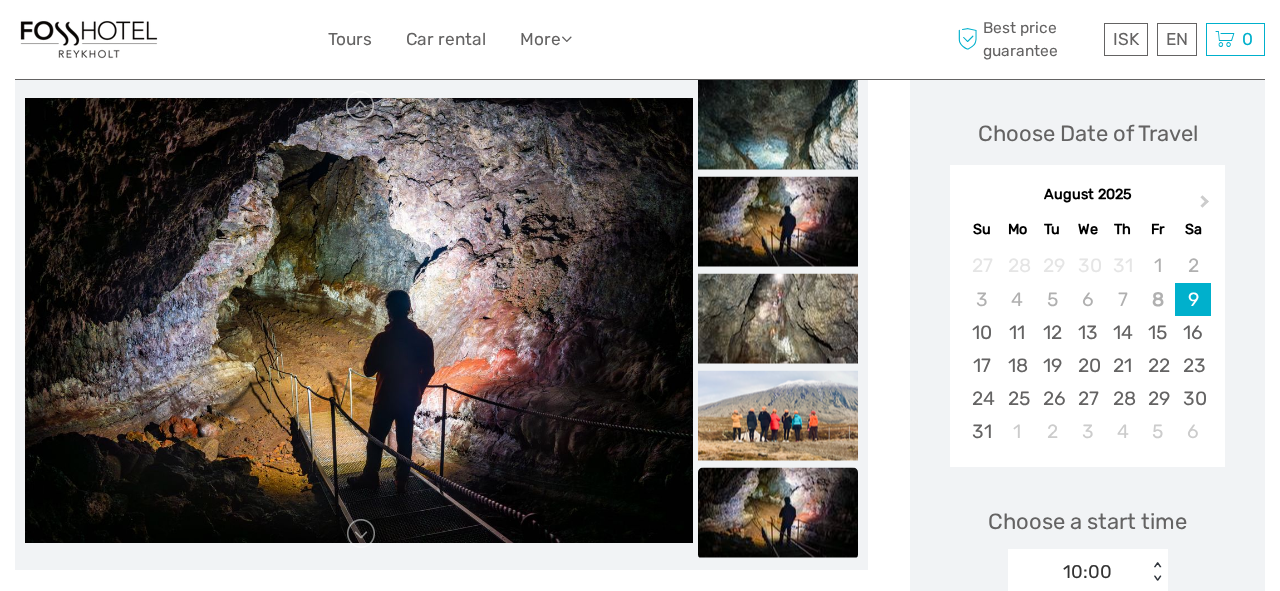 click at bounding box center (778, 513) 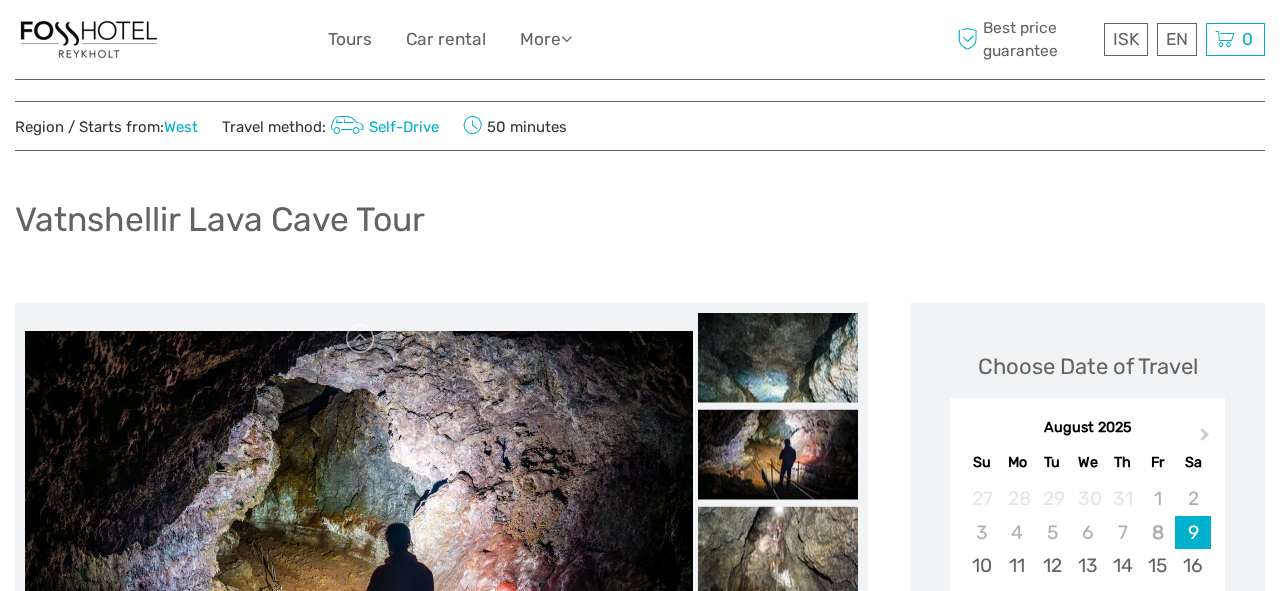 scroll, scrollTop: 28, scrollLeft: 0, axis: vertical 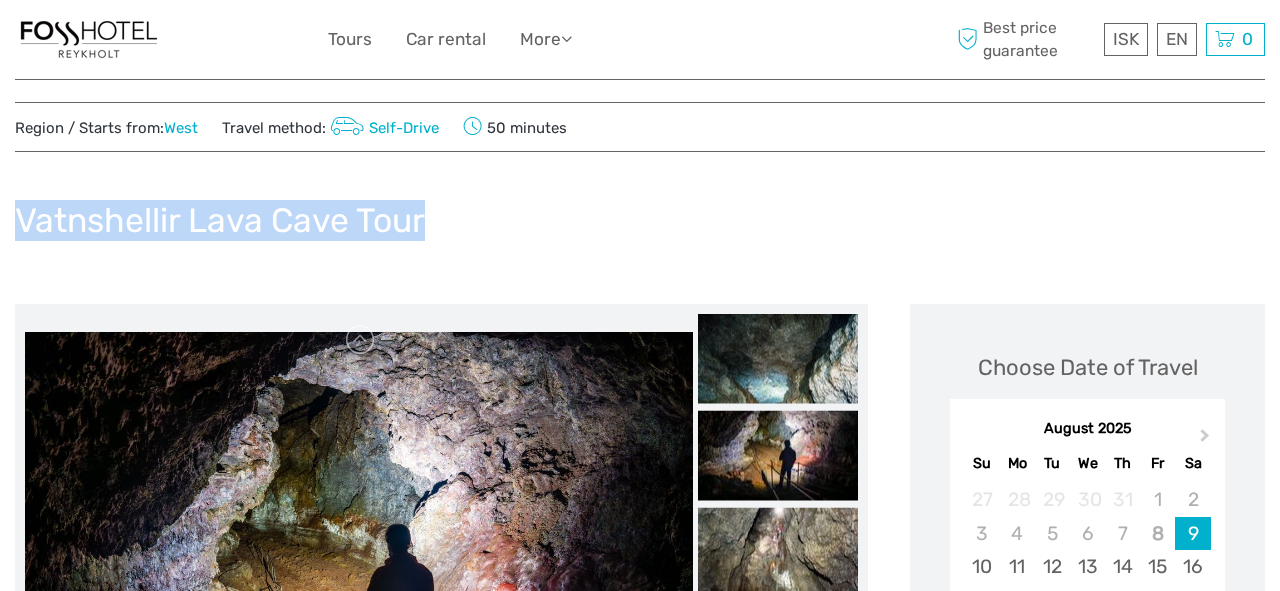 drag, startPoint x: 442, startPoint y: 226, endPoint x: 0, endPoint y: 225, distance: 442.00113 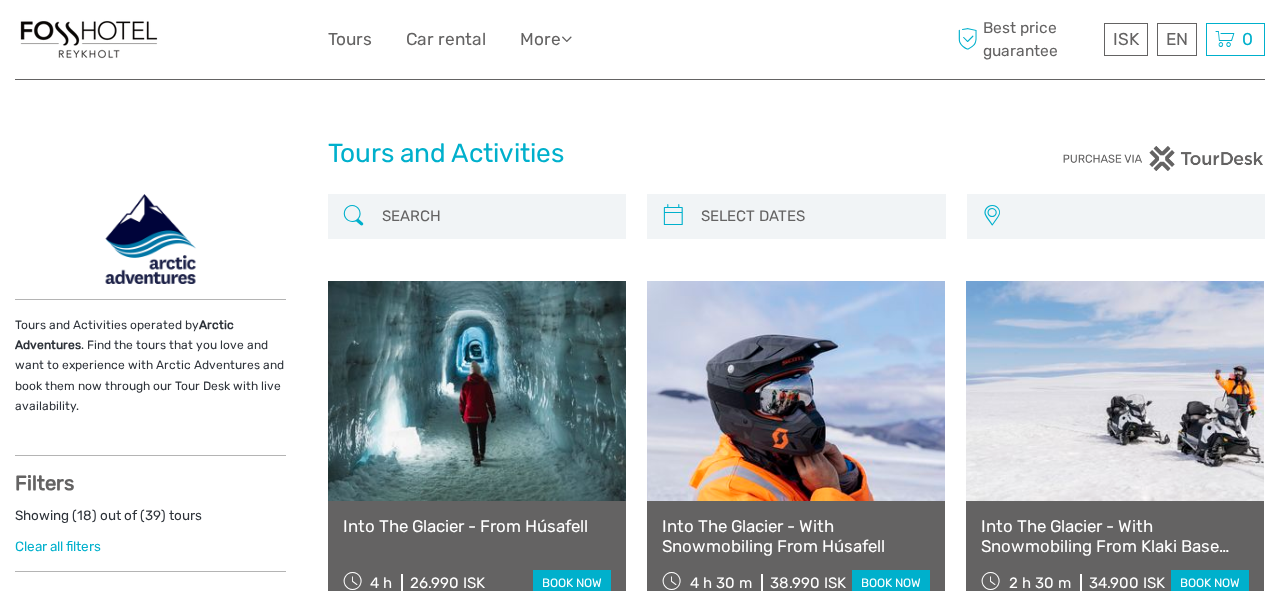 select 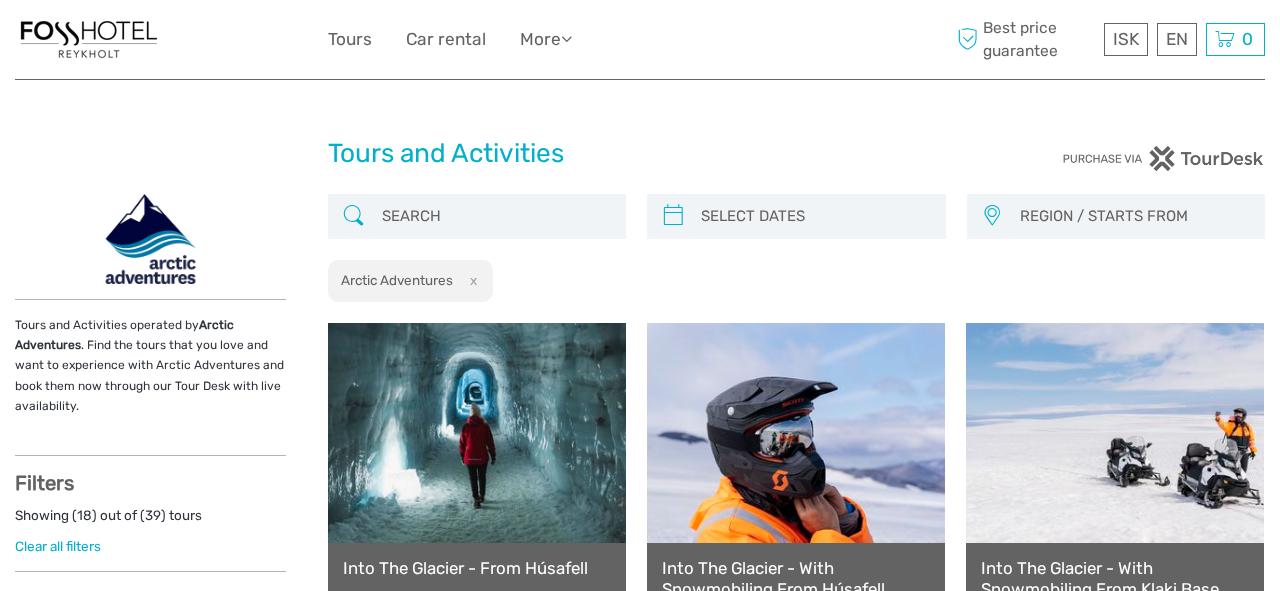 scroll, scrollTop: 0, scrollLeft: 0, axis: both 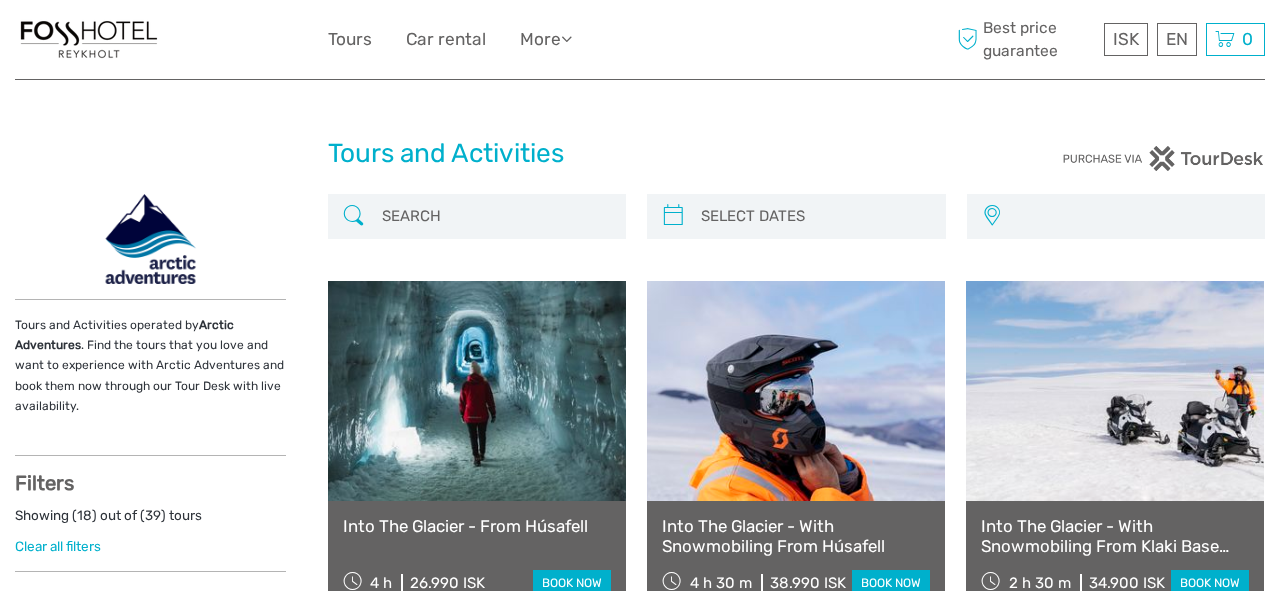 select 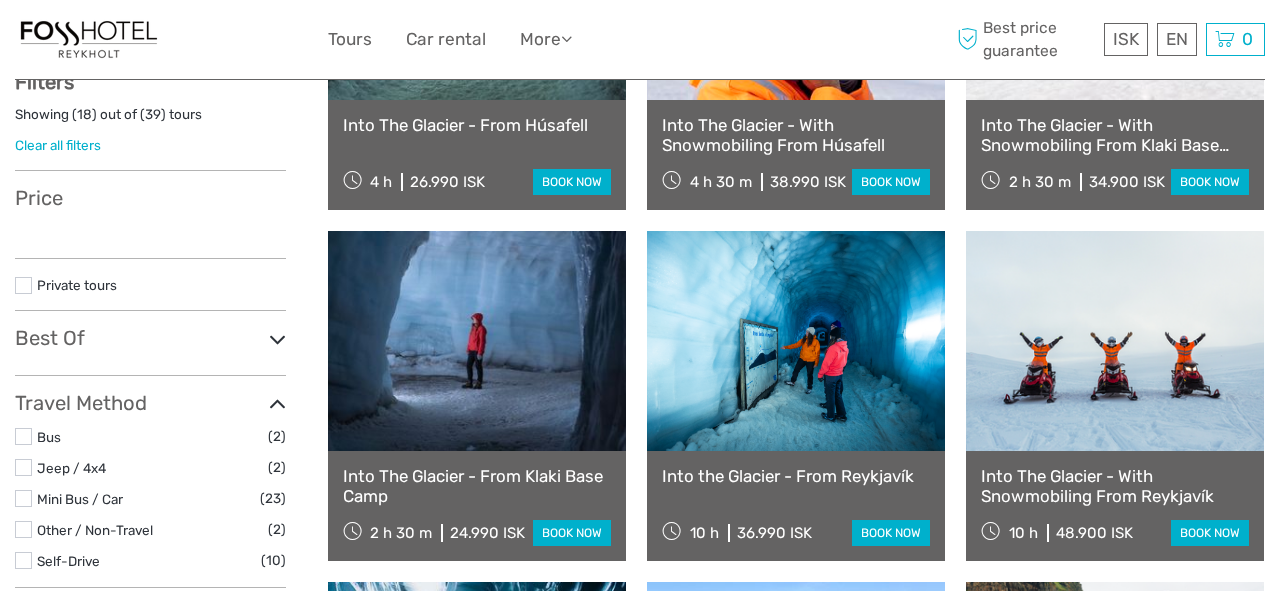 select 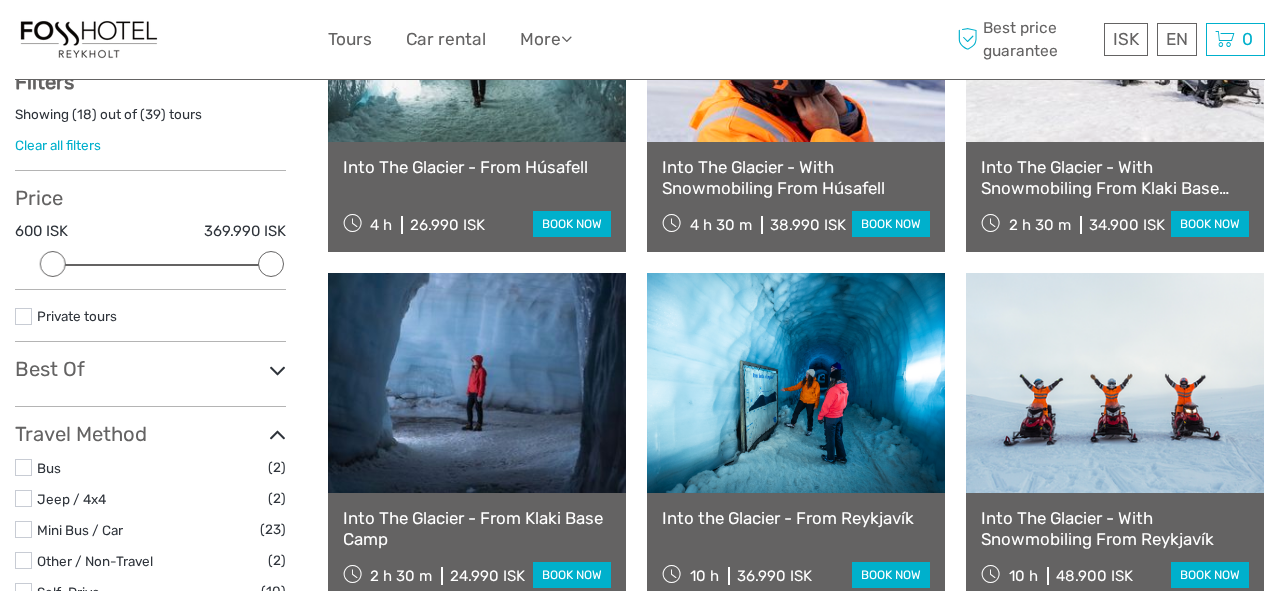 scroll, scrollTop: 214, scrollLeft: 0, axis: vertical 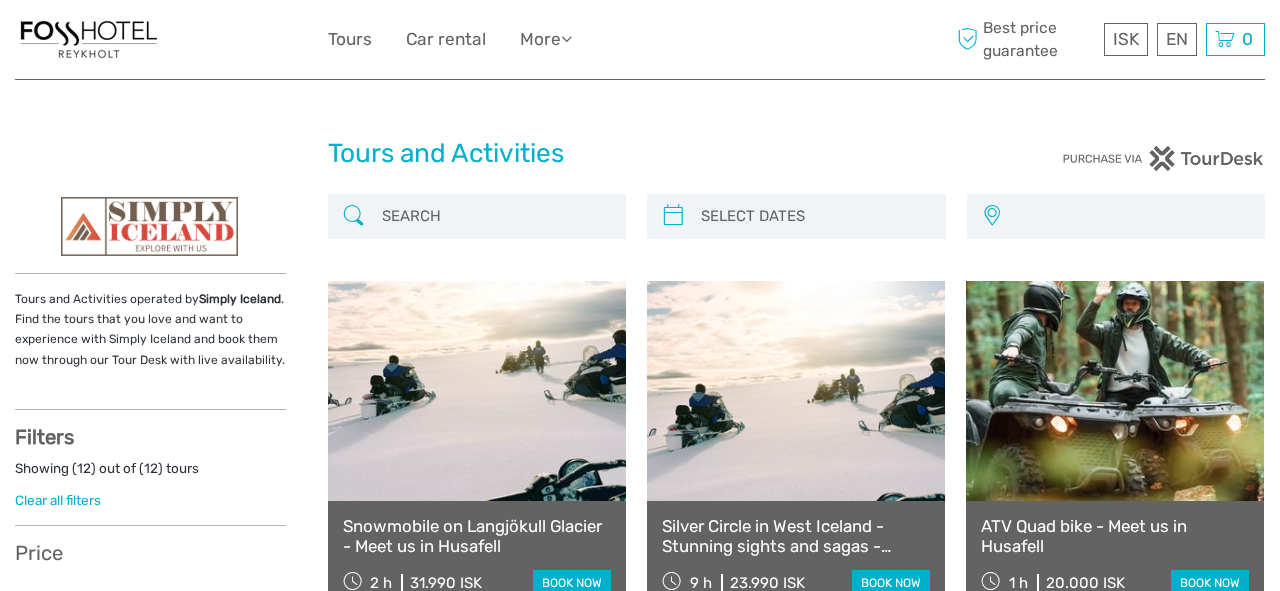 select 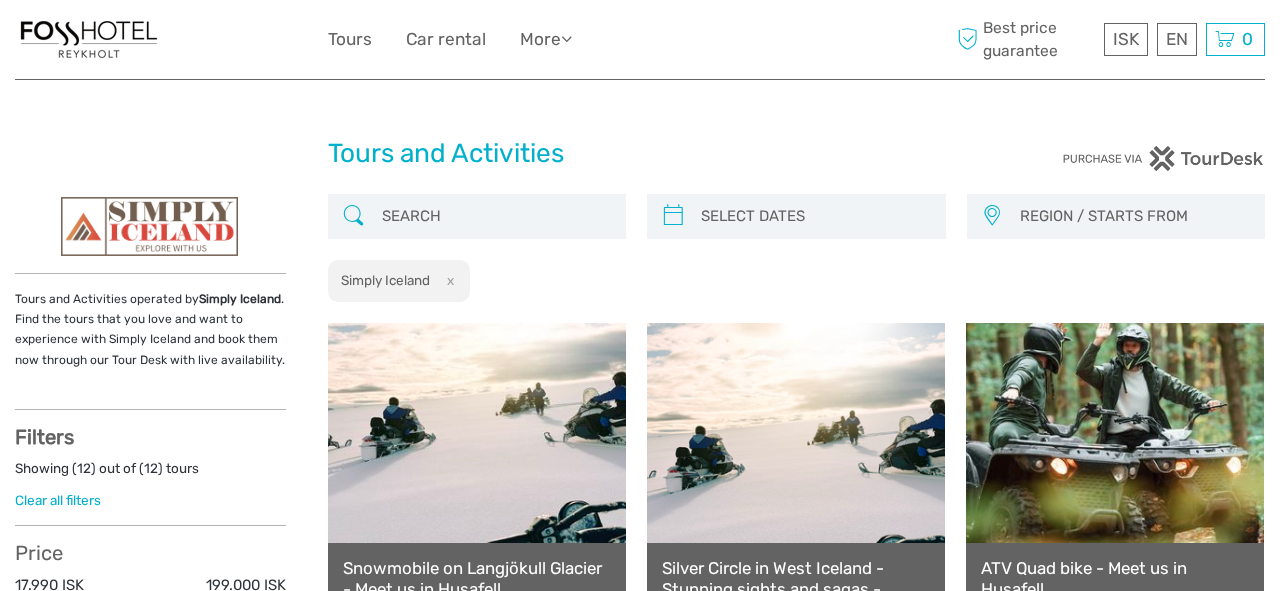 scroll, scrollTop: 0, scrollLeft: 0, axis: both 